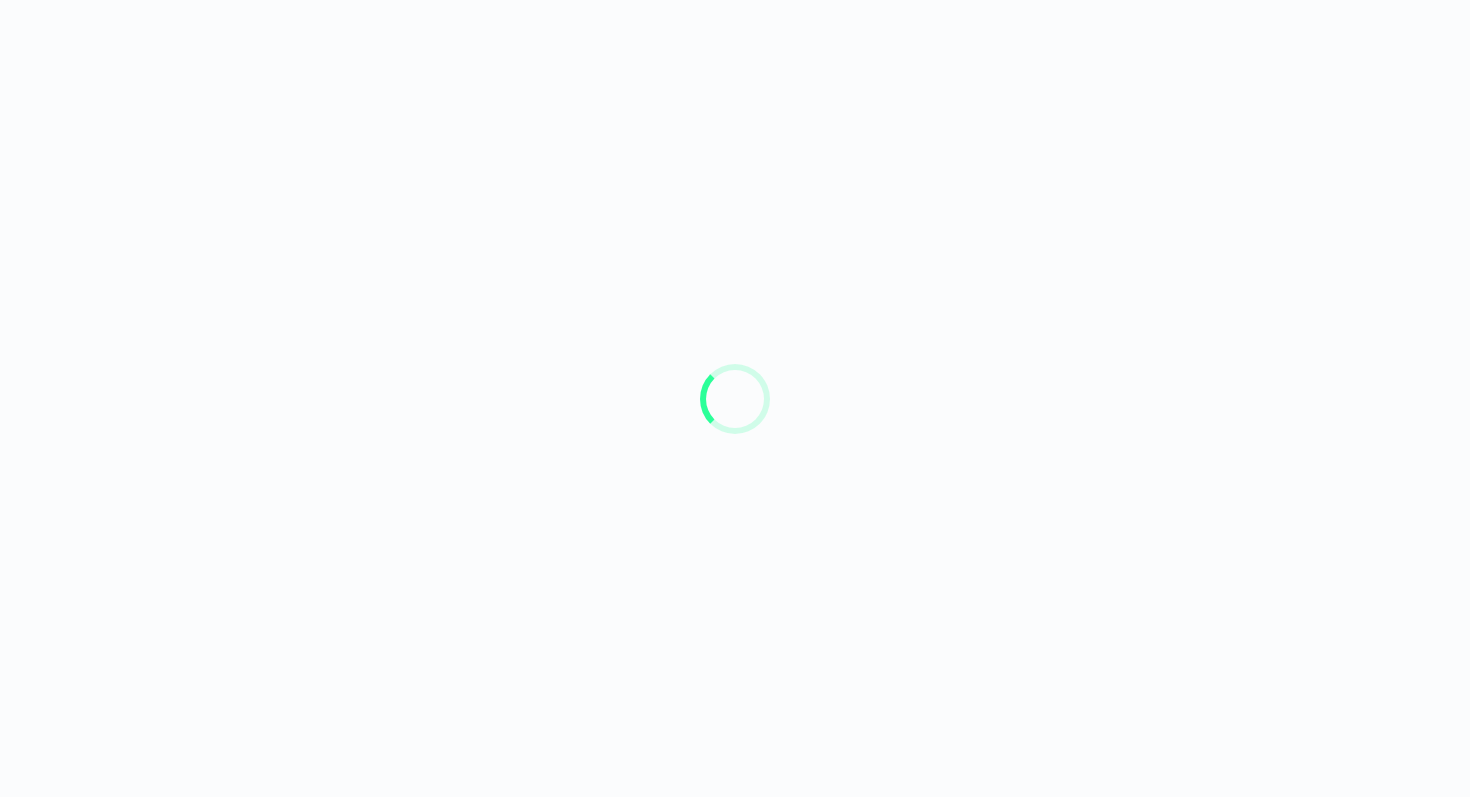 scroll, scrollTop: 0, scrollLeft: 0, axis: both 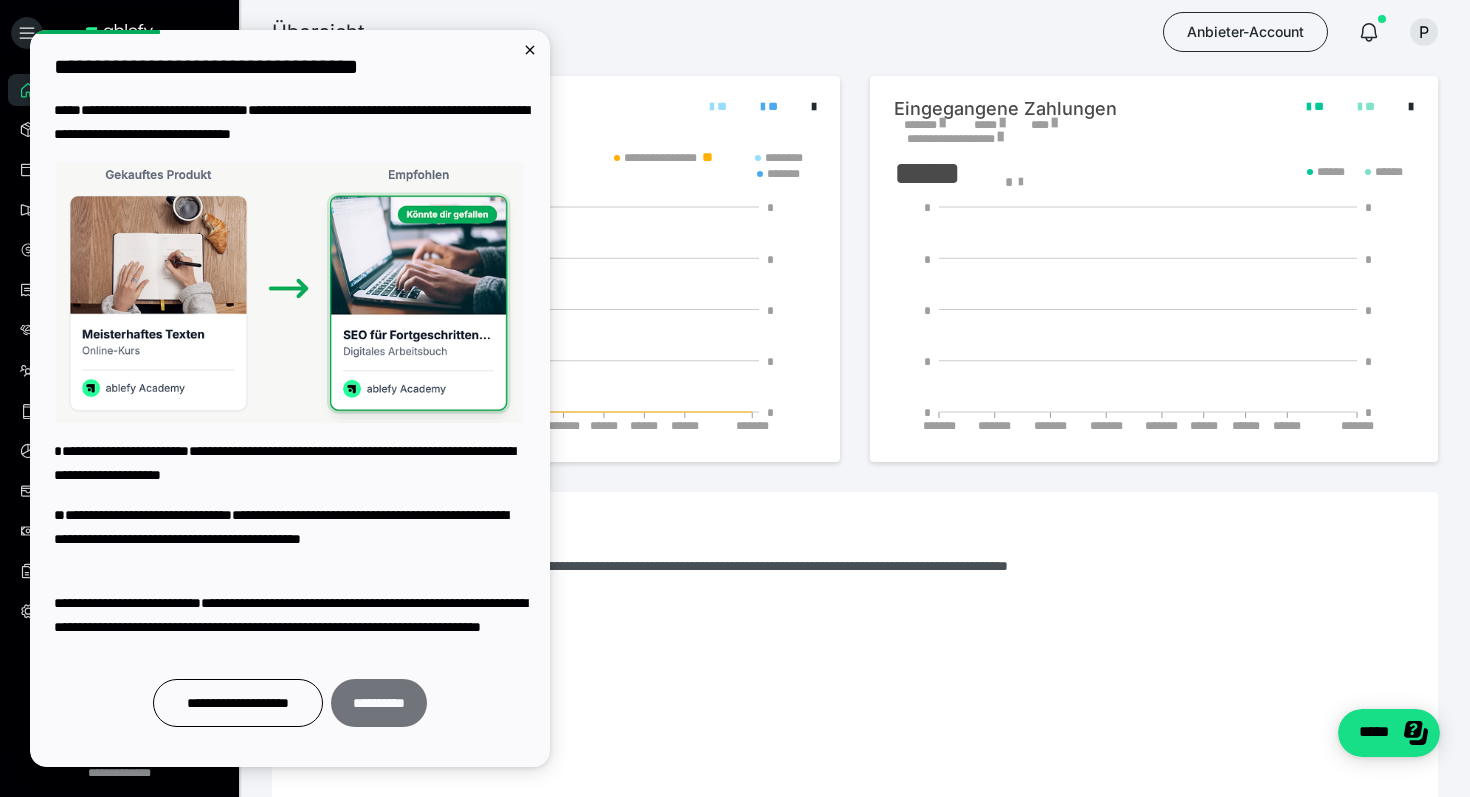 click on "**********" at bounding box center (379, 703) 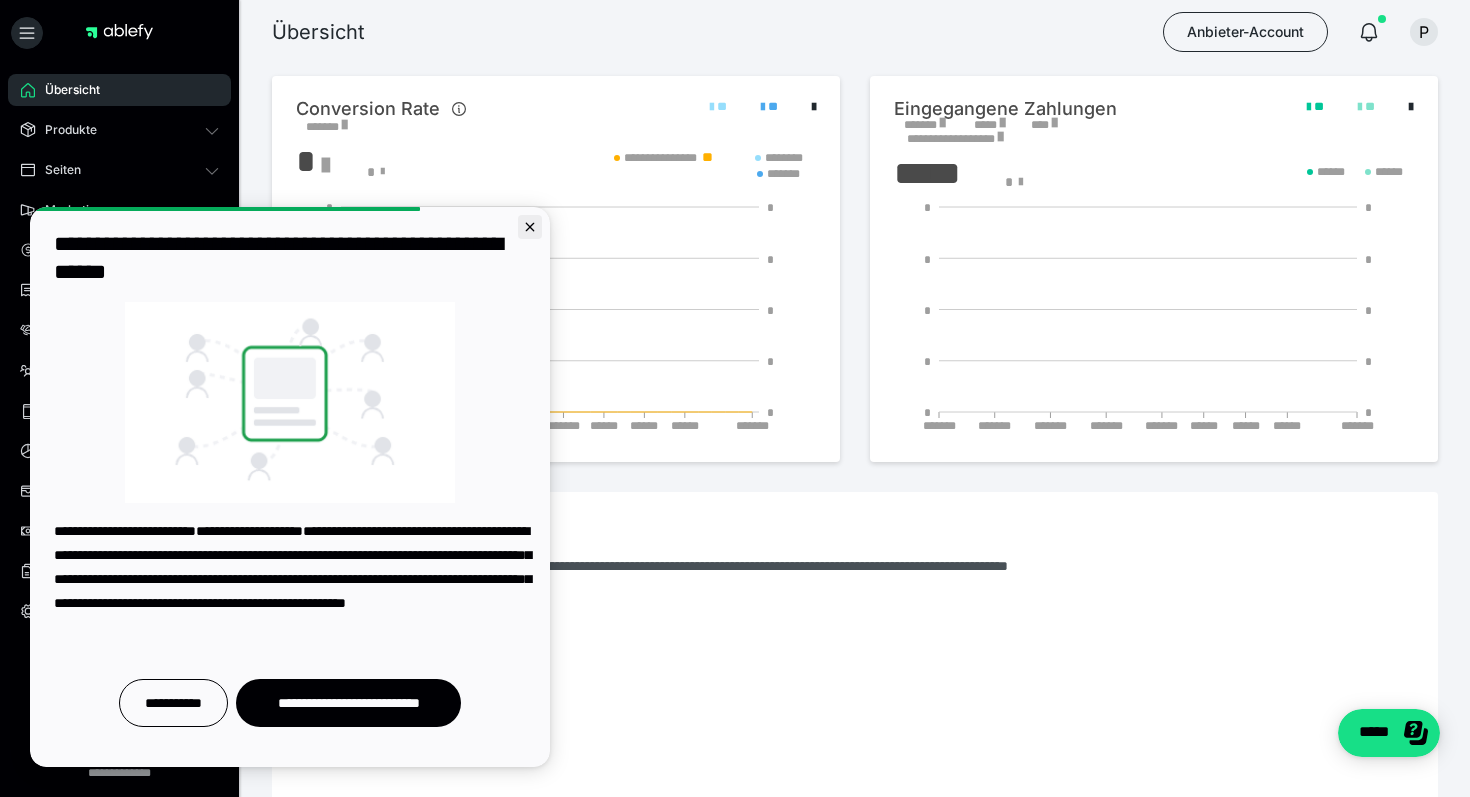 click 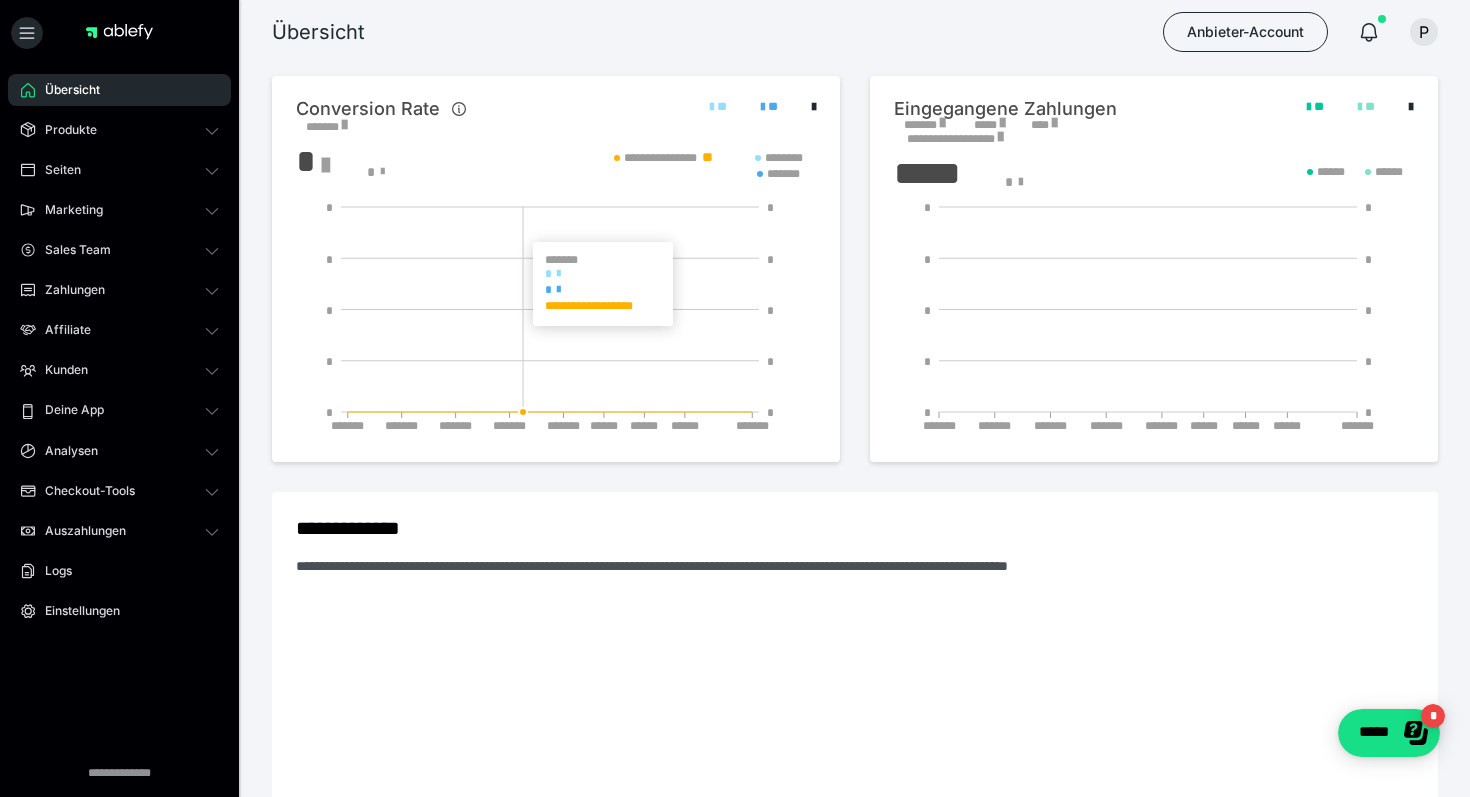 scroll, scrollTop: 0, scrollLeft: 0, axis: both 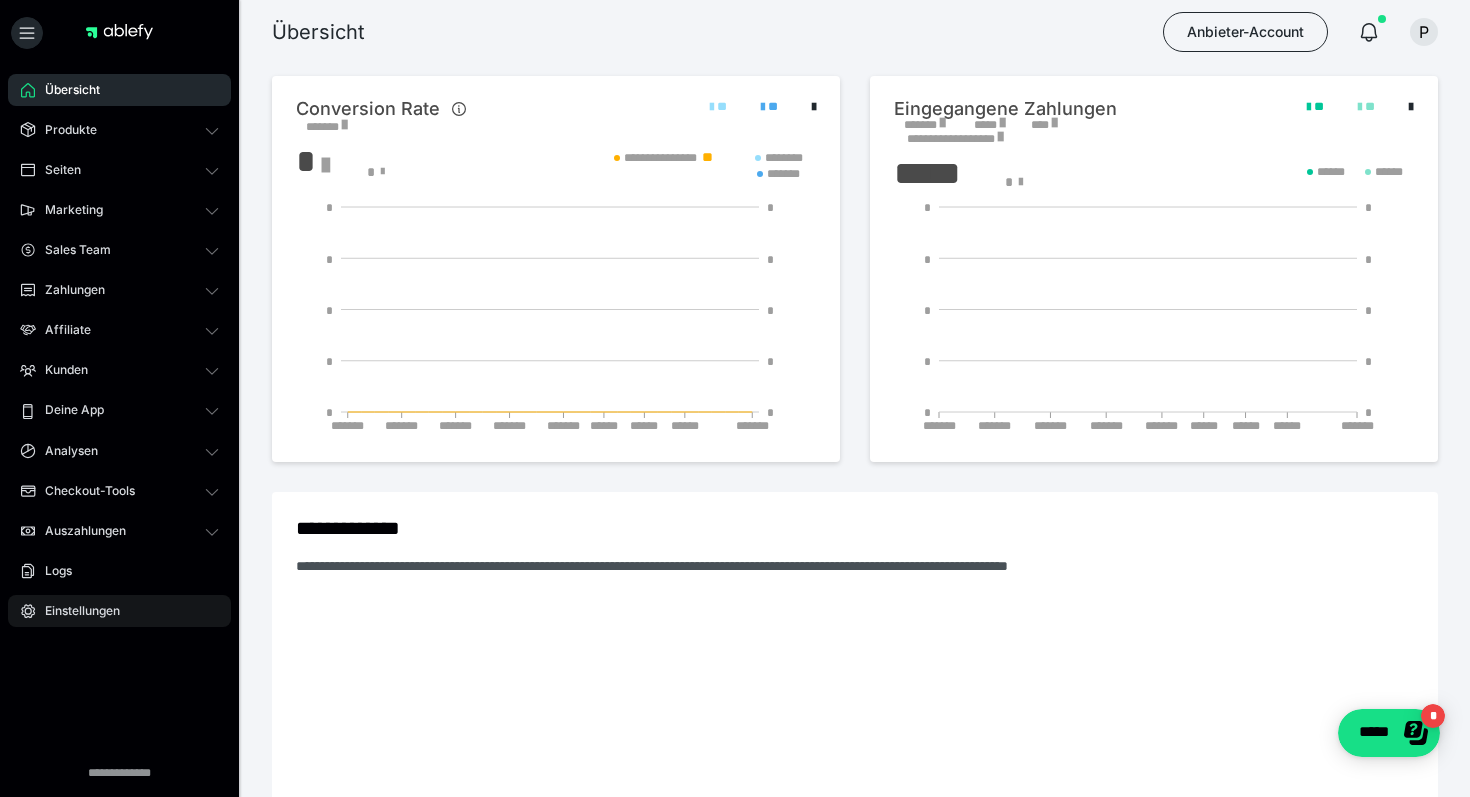 click on "Einstellungen" at bounding box center (75, 611) 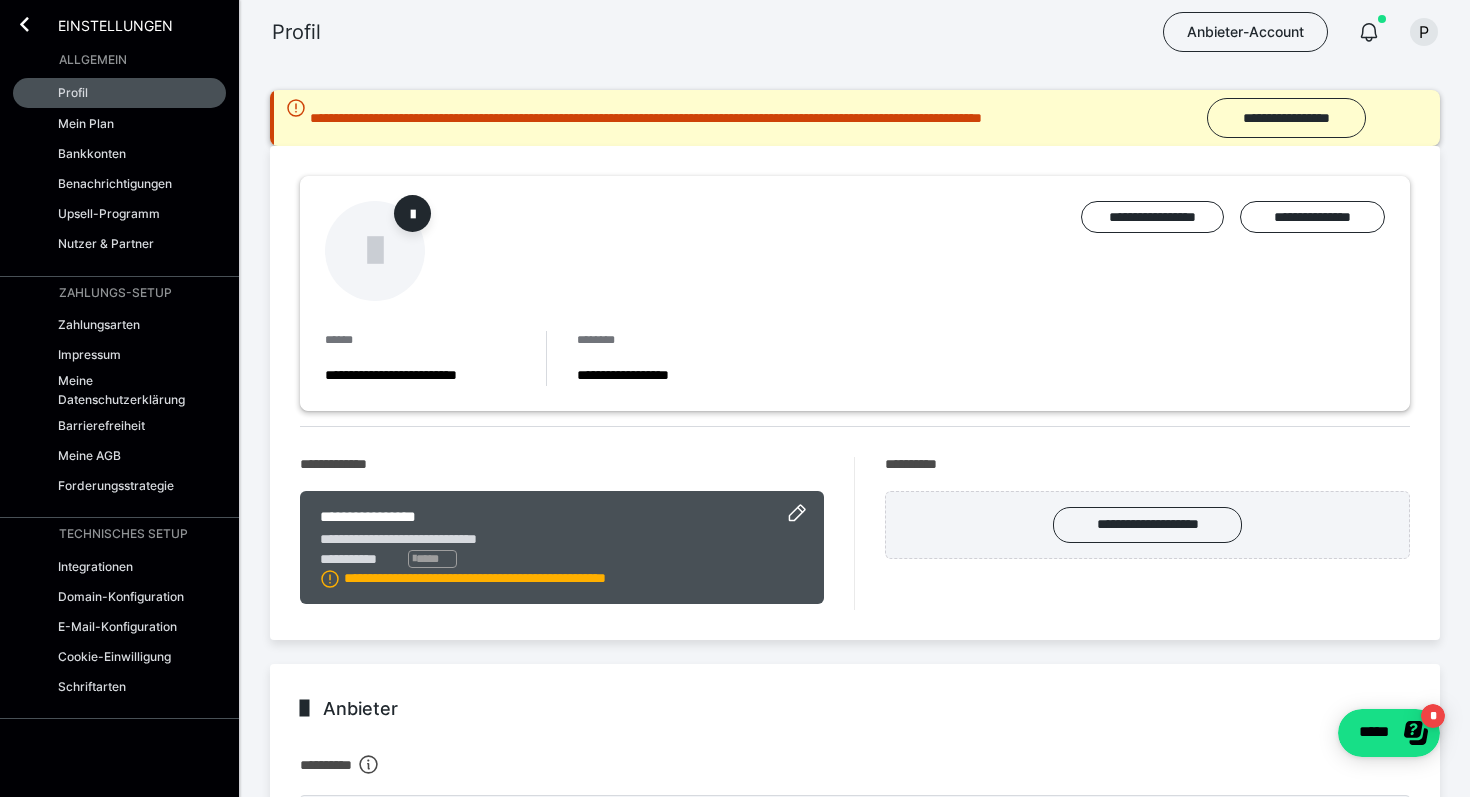 scroll, scrollTop: 735, scrollLeft: 0, axis: vertical 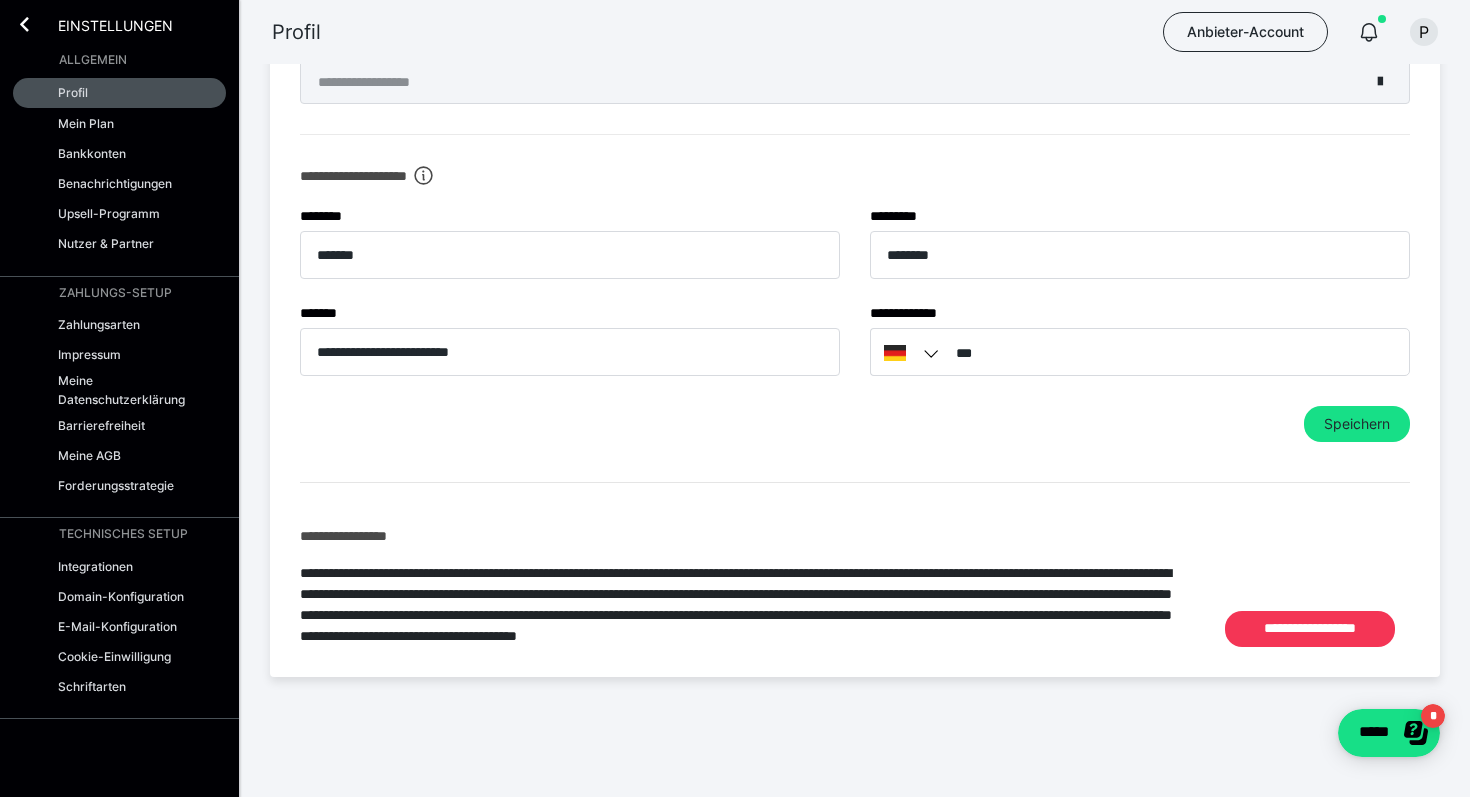 click on "**********" at bounding box center [1310, 629] 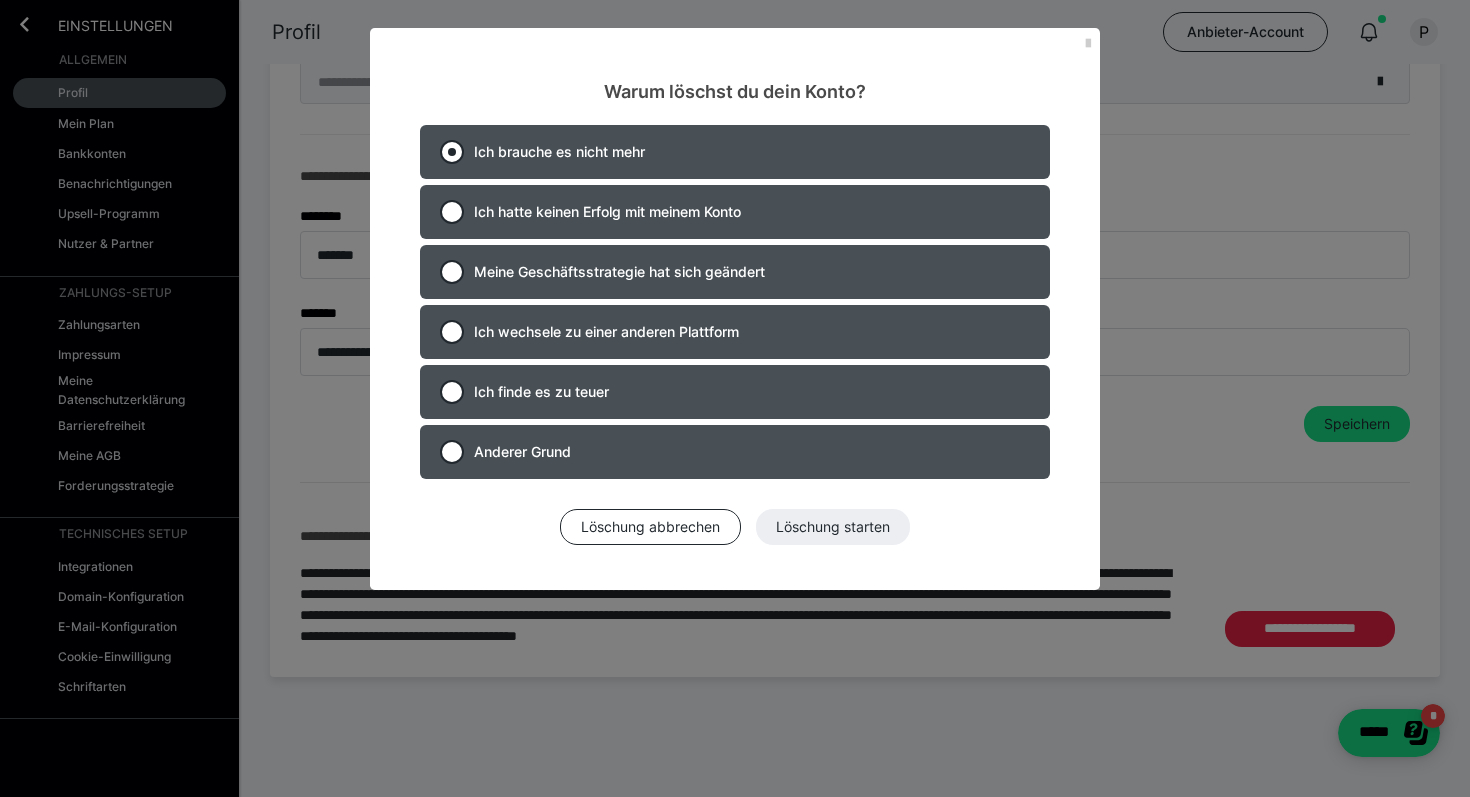 click on "Ich brauche es nicht mehr" at bounding box center (559, 151) 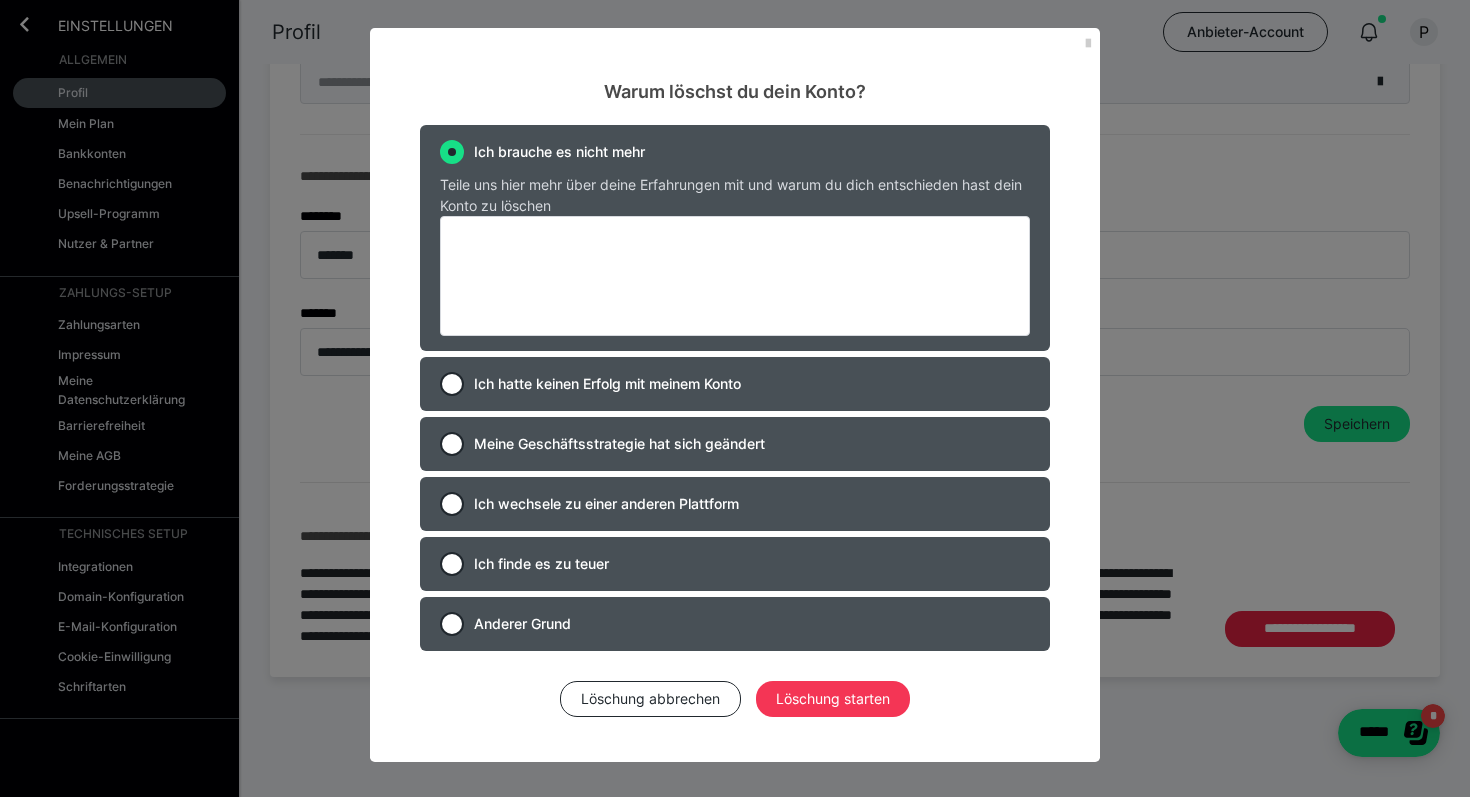 click on "Löschung starten" at bounding box center [833, 699] 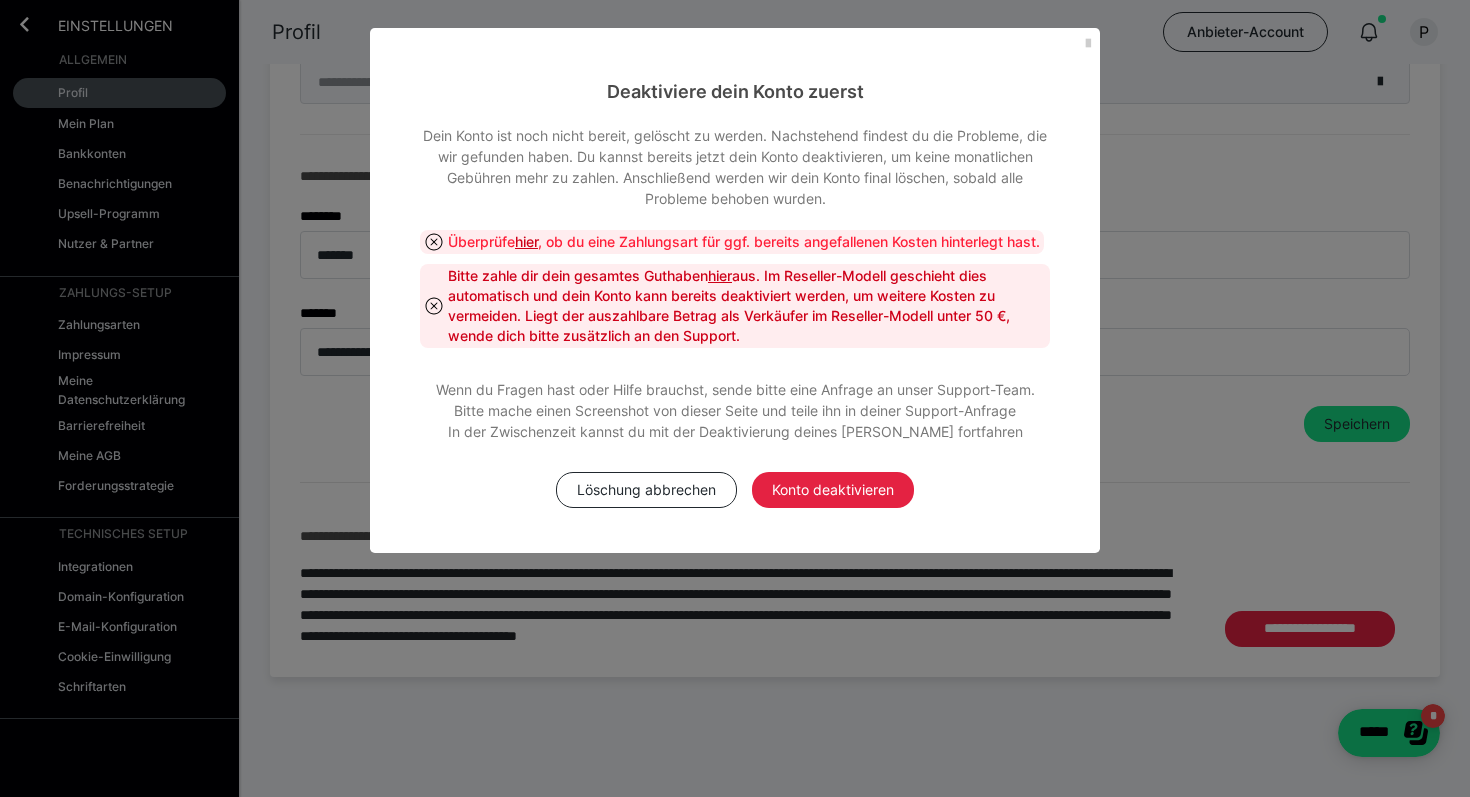 click on "hier" at bounding box center (526, 241) 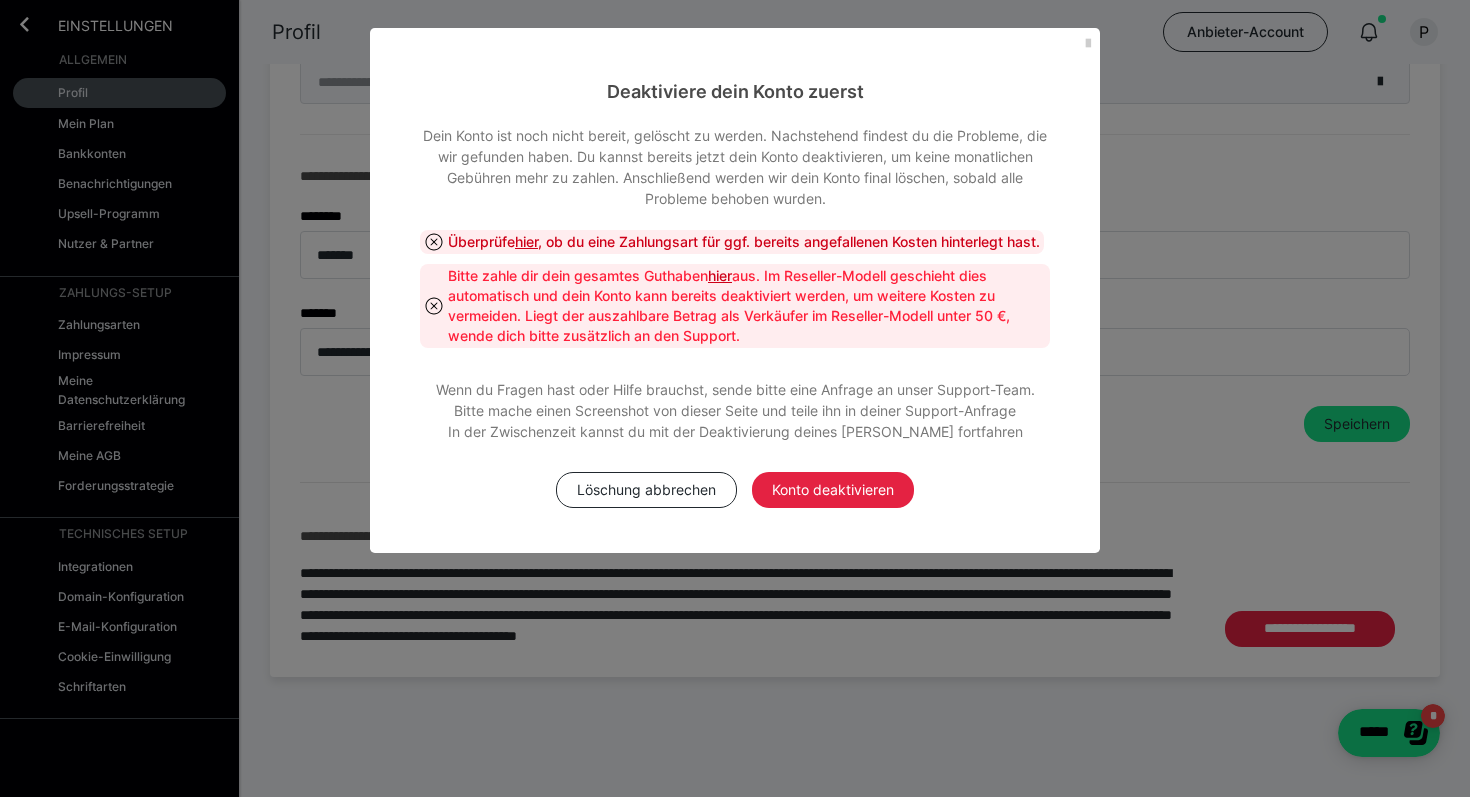 click on "hier" at bounding box center (720, 275) 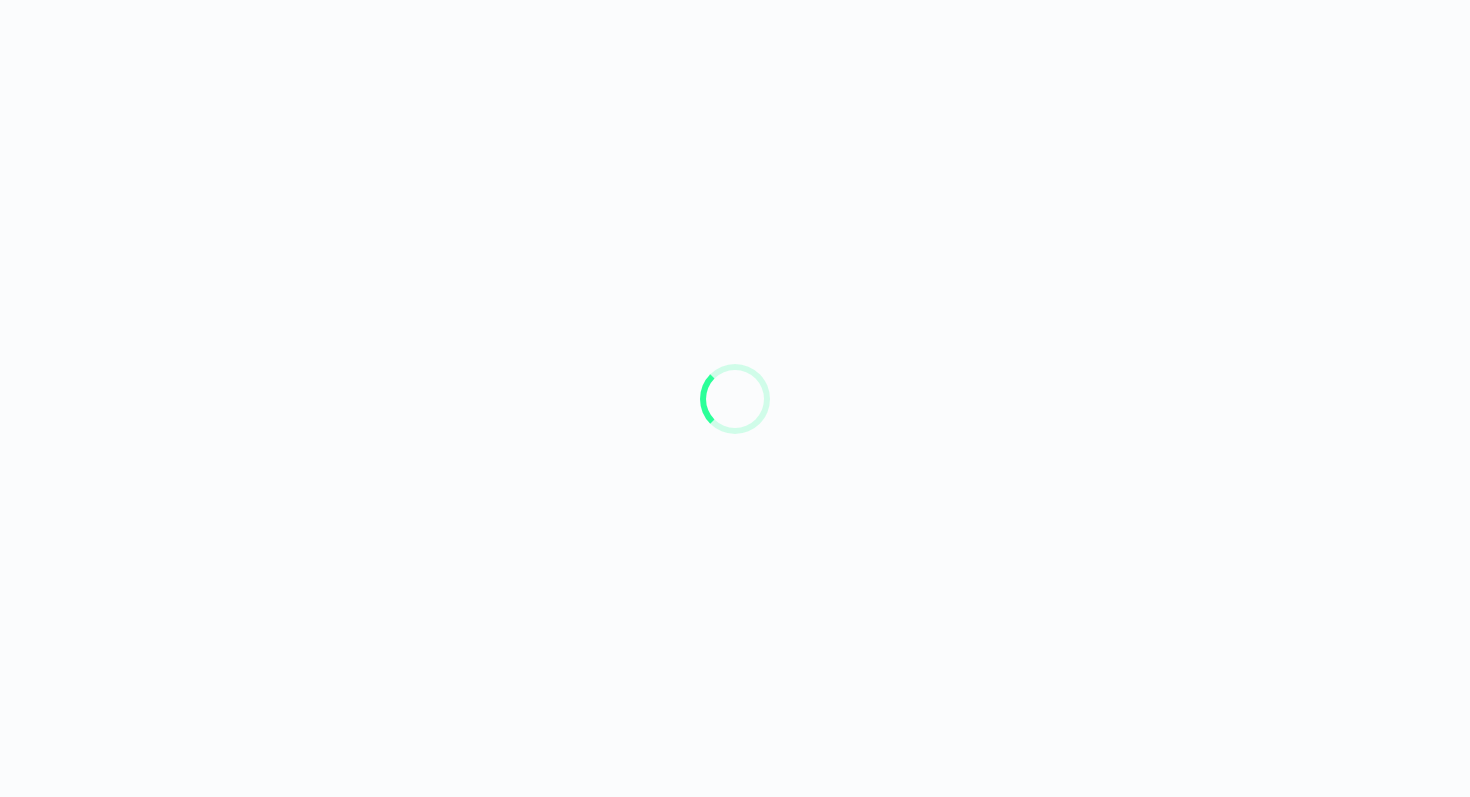 scroll, scrollTop: 0, scrollLeft: 0, axis: both 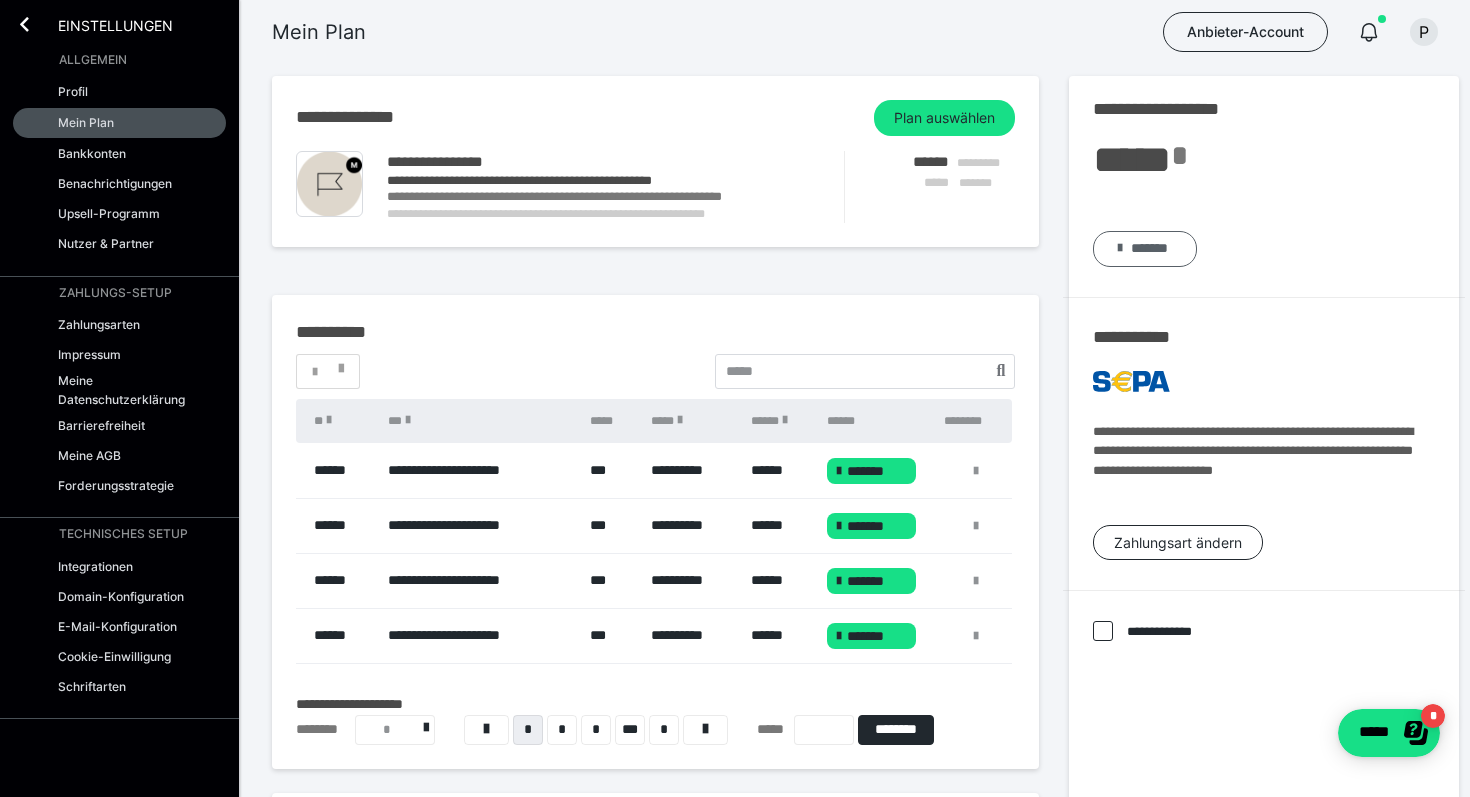 click on "*******" at bounding box center [1149, 249] 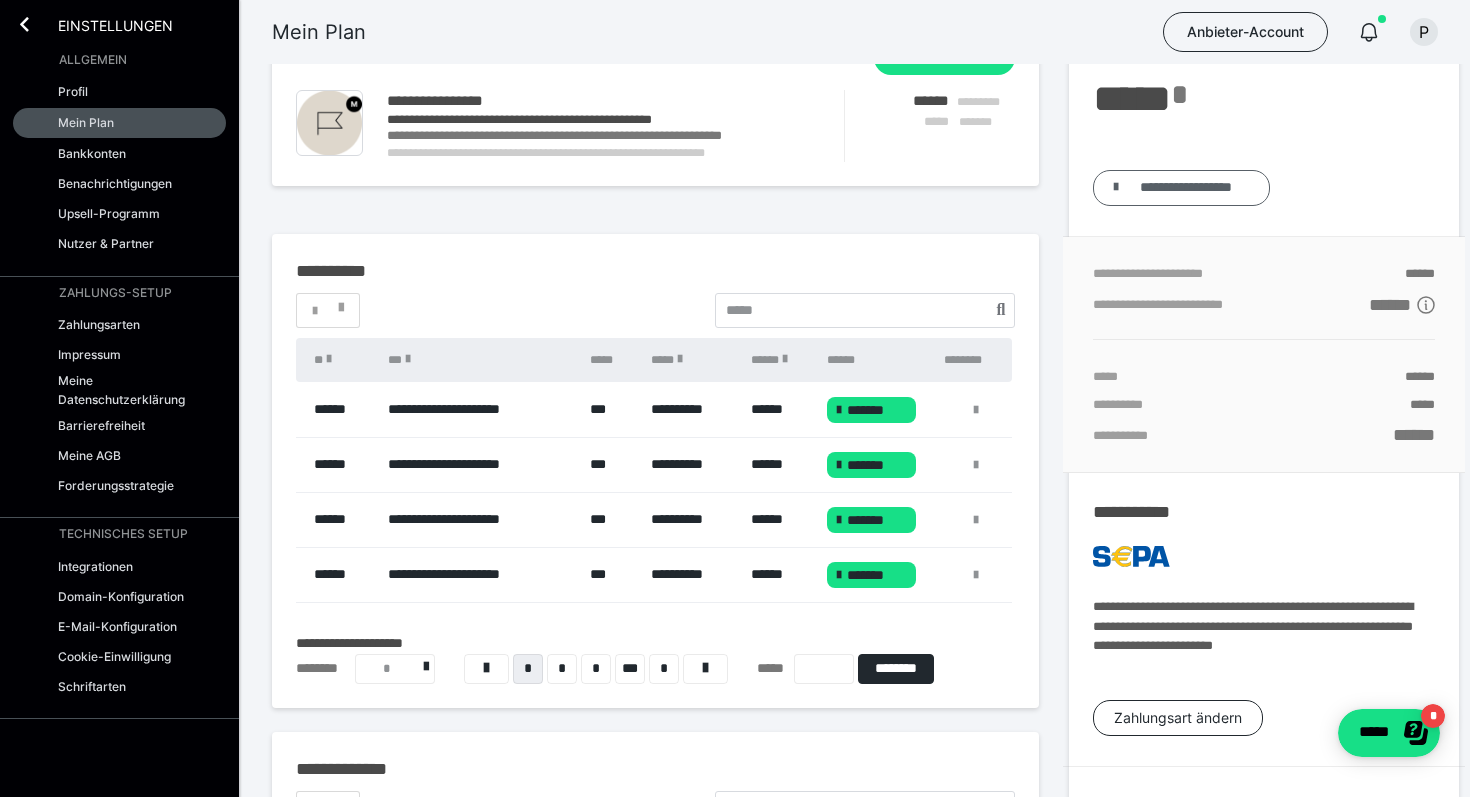 scroll, scrollTop: 0, scrollLeft: 0, axis: both 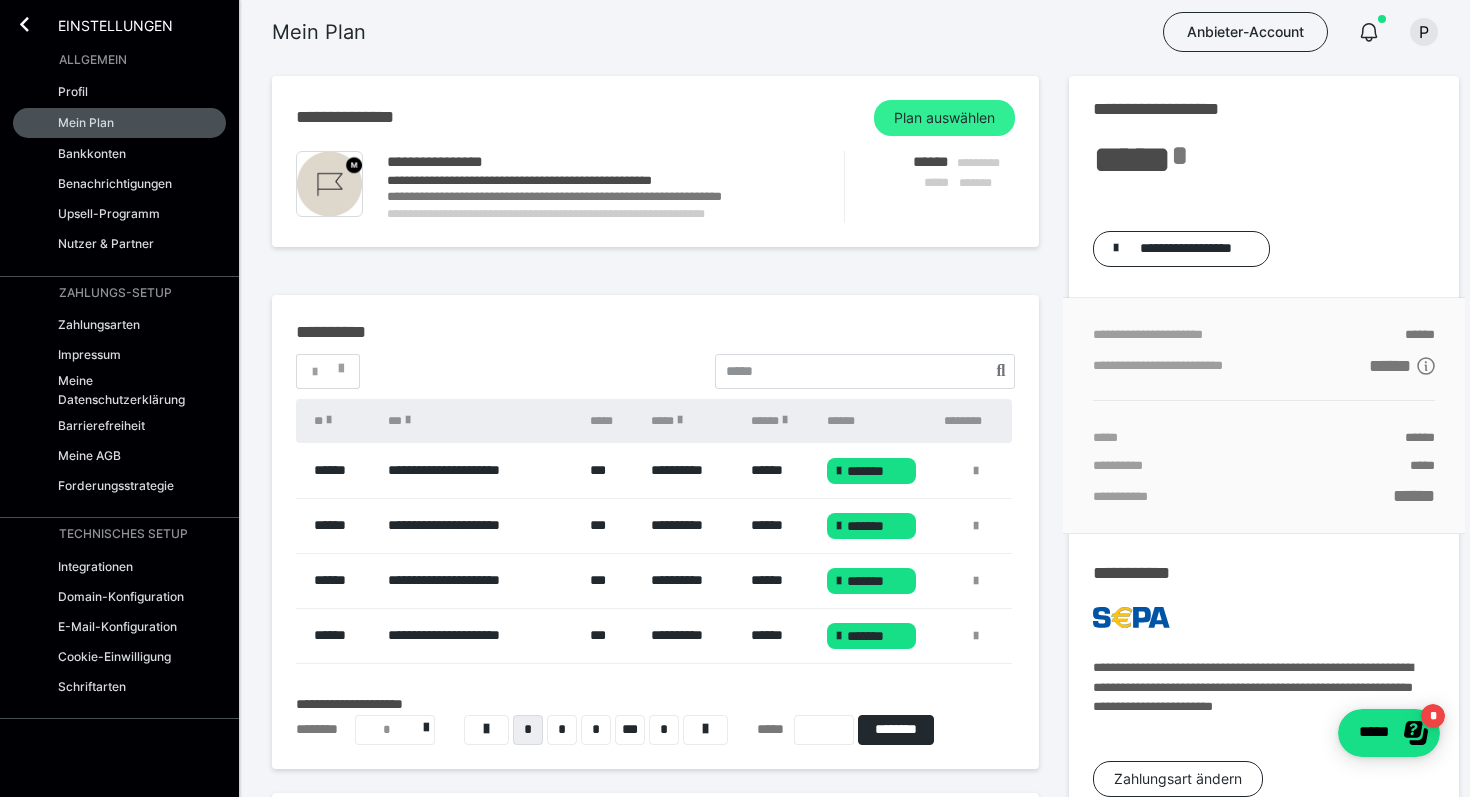 click on "Plan auswählen" at bounding box center (944, 118) 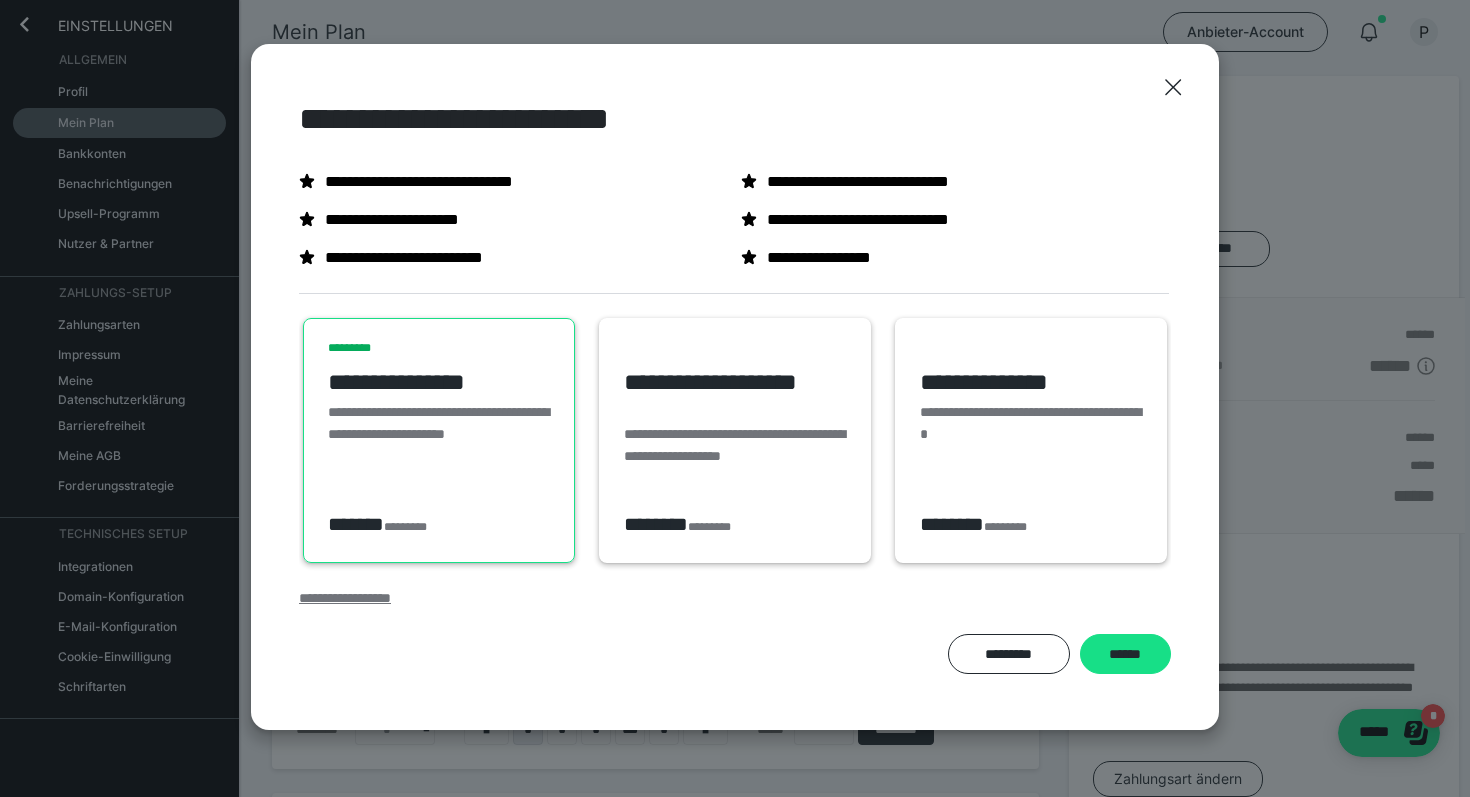click on "**********" at bounding box center (345, 598) 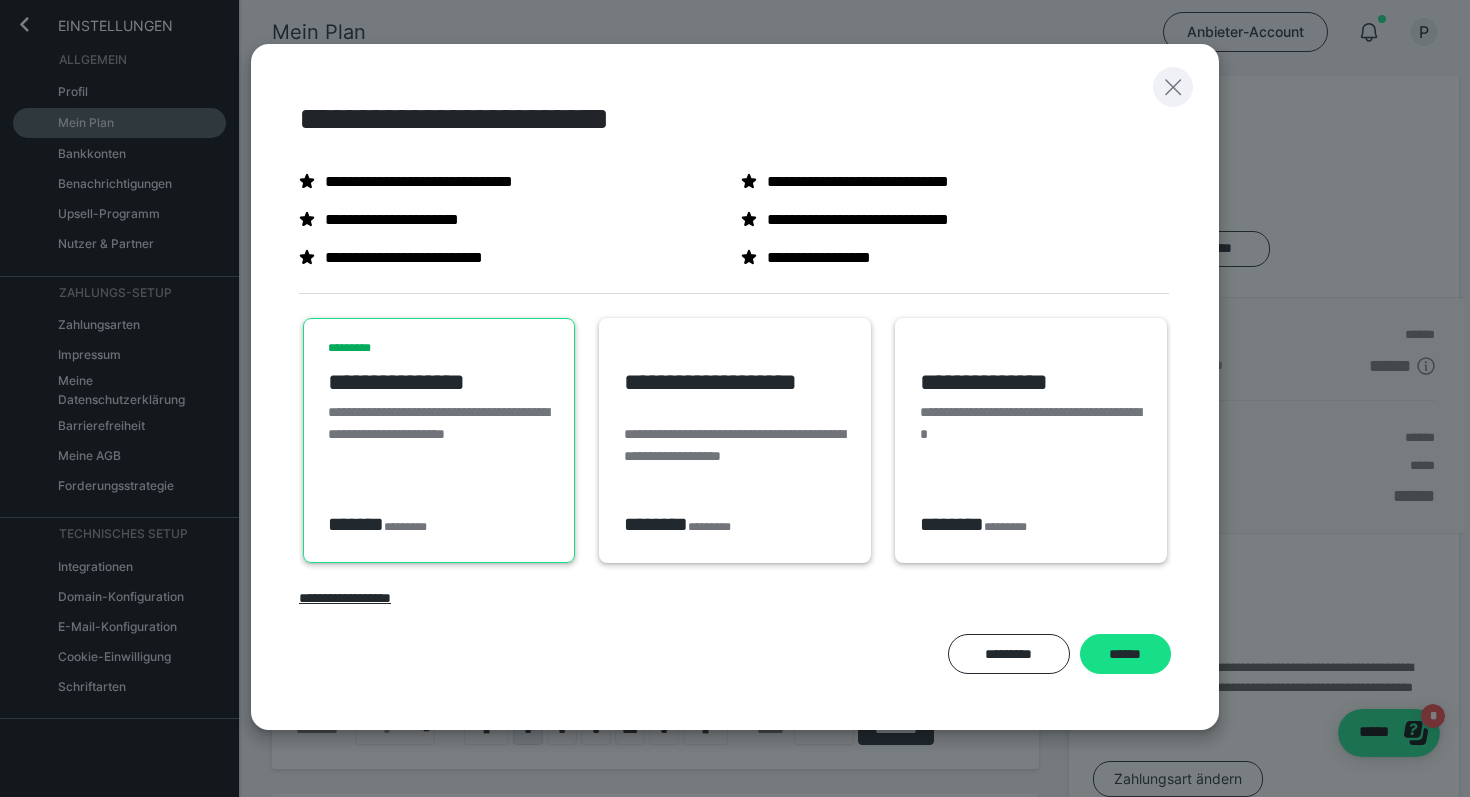 click 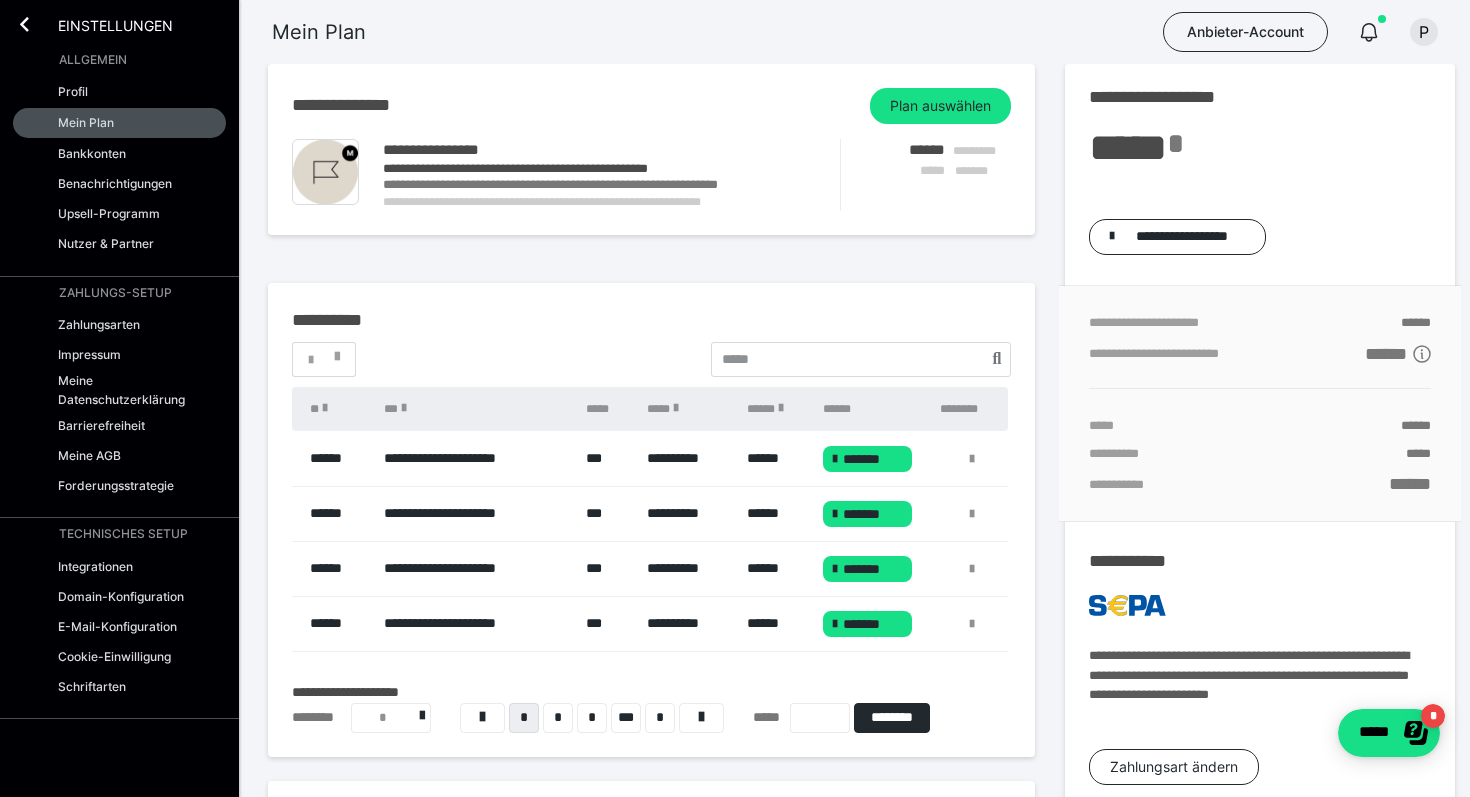 scroll, scrollTop: 0, scrollLeft: 4, axis: horizontal 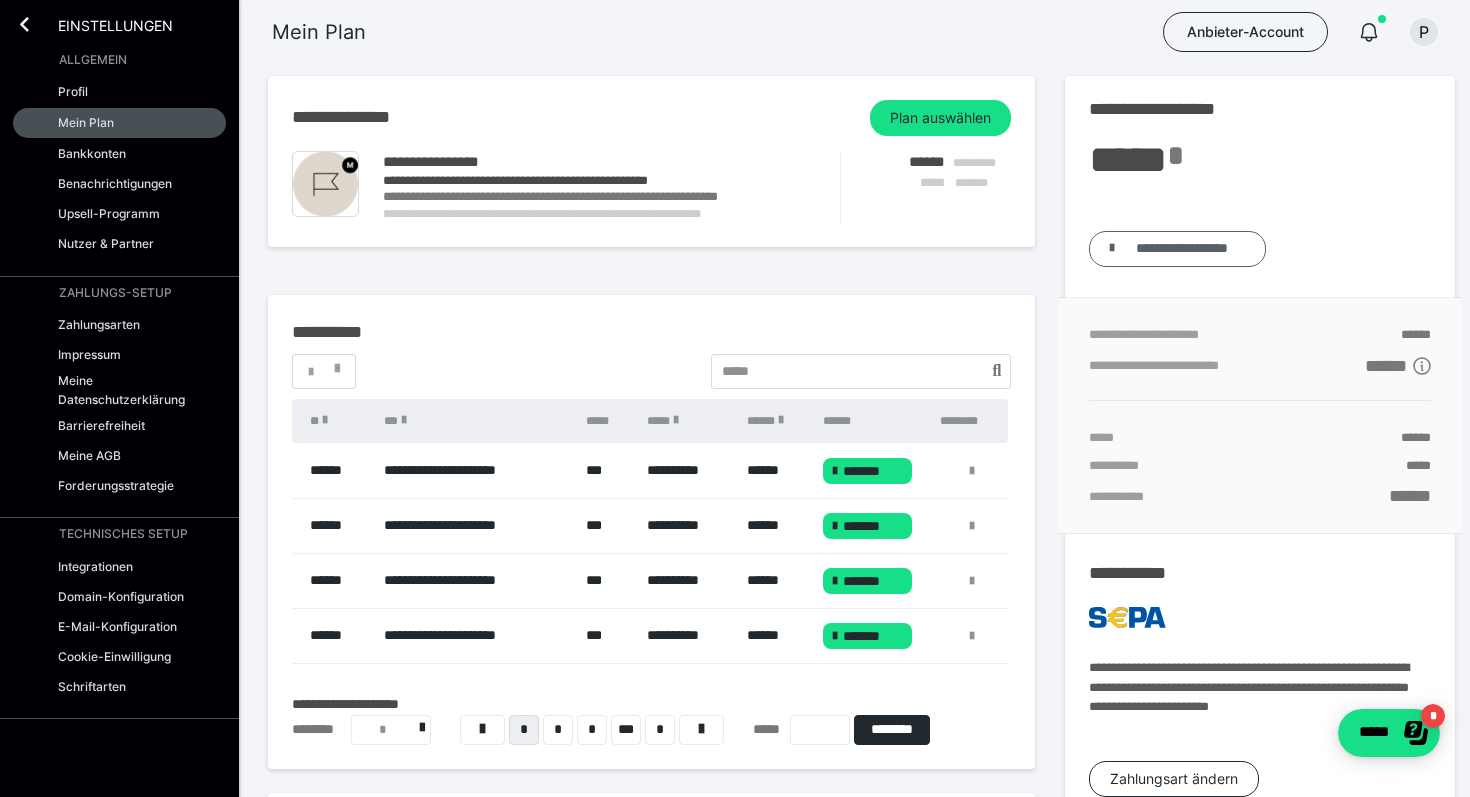 click on "**********" at bounding box center [1182, 249] 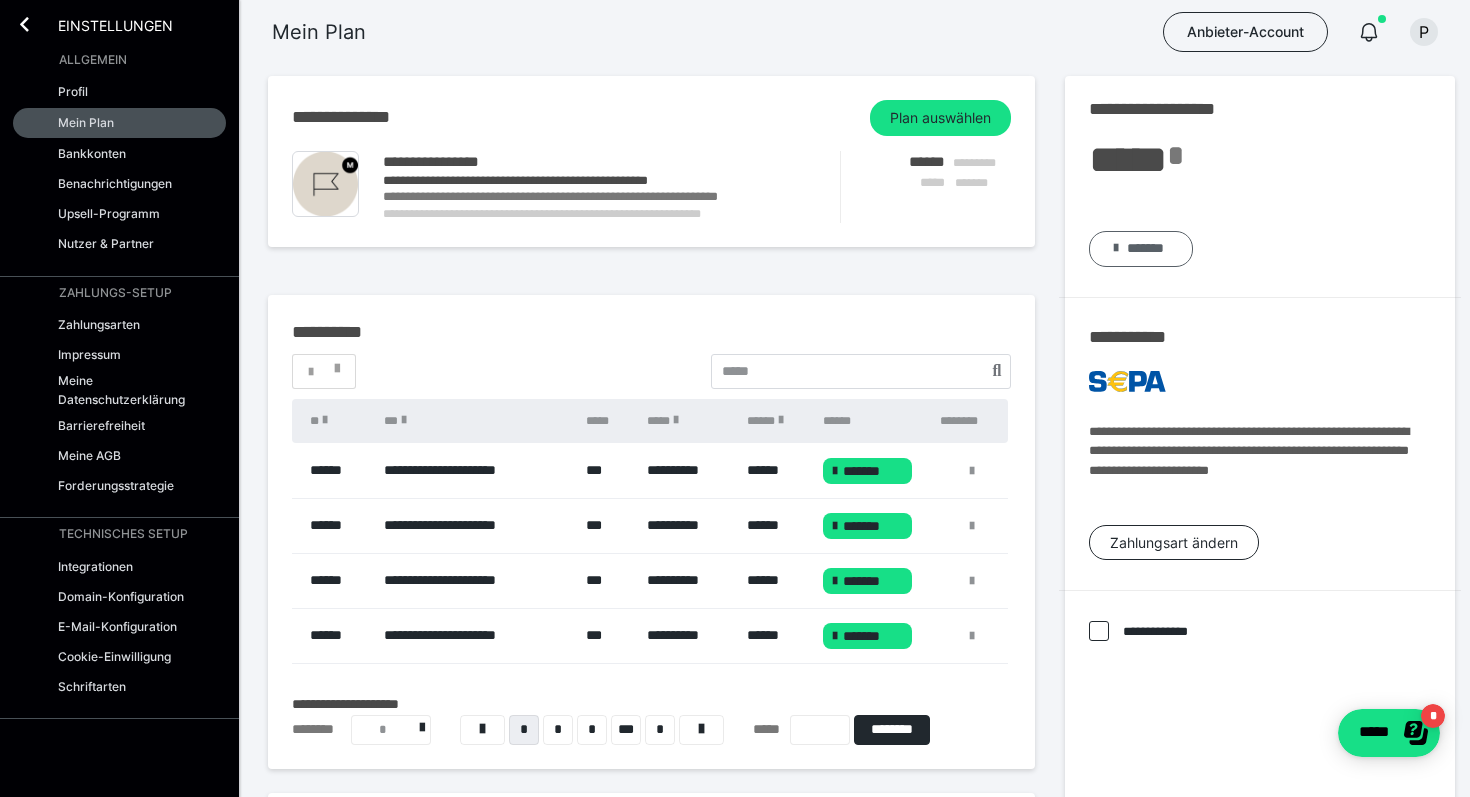 click on "*******" at bounding box center (1145, 249) 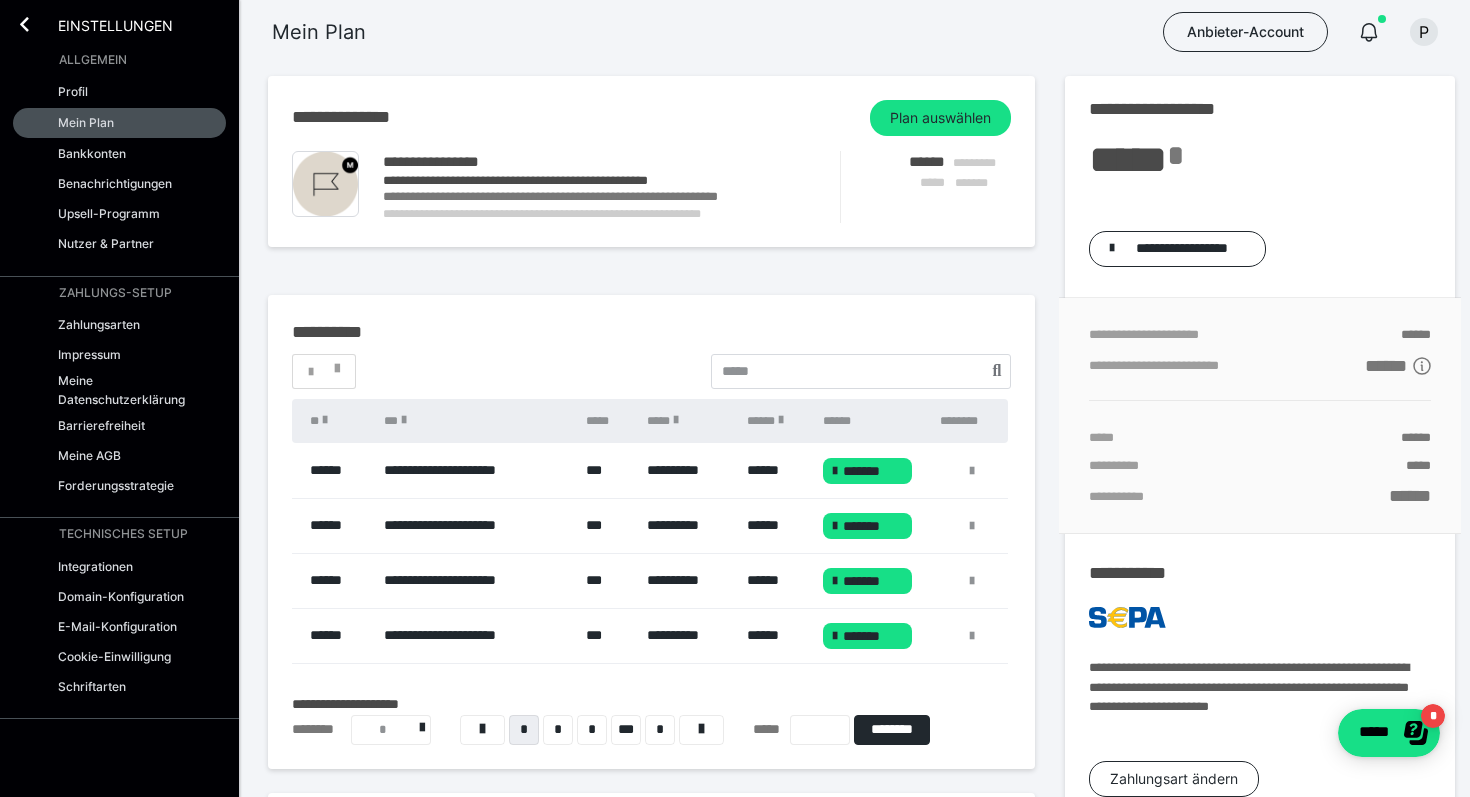 click on "**********" at bounding box center (1260, 109) 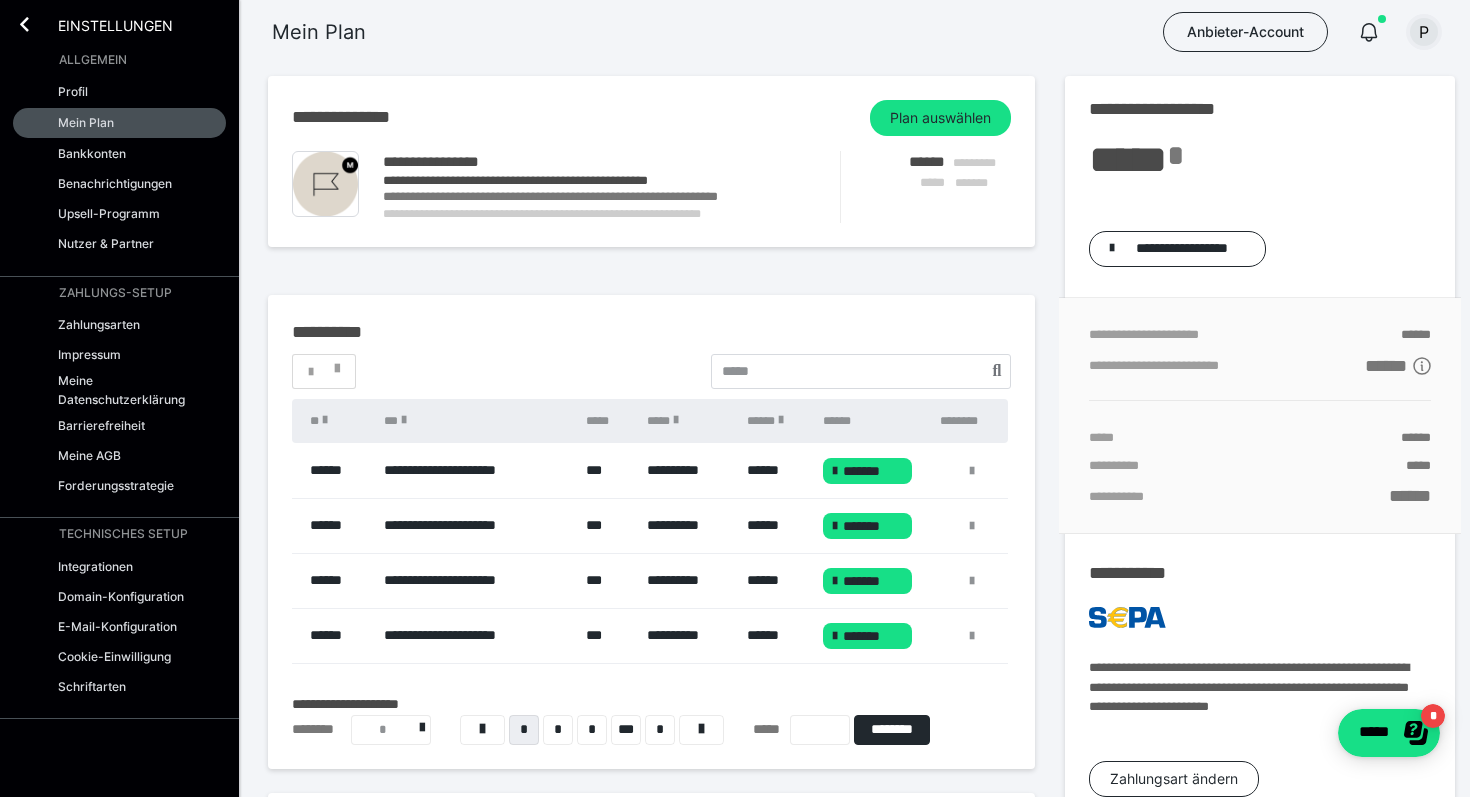 click on "P" at bounding box center [1424, 32] 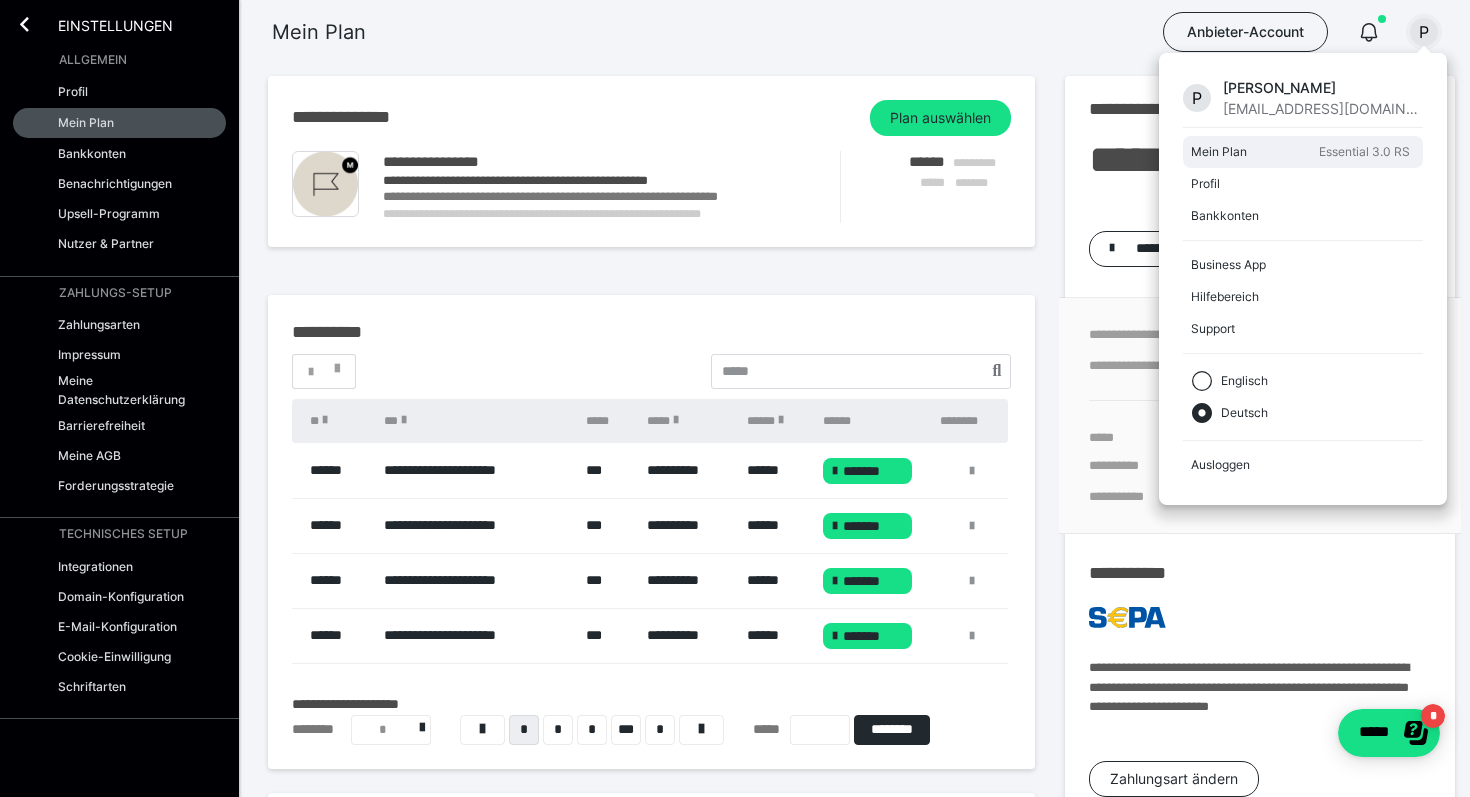 click on "Essential 3.0 RS" at bounding box center [1364, 152] 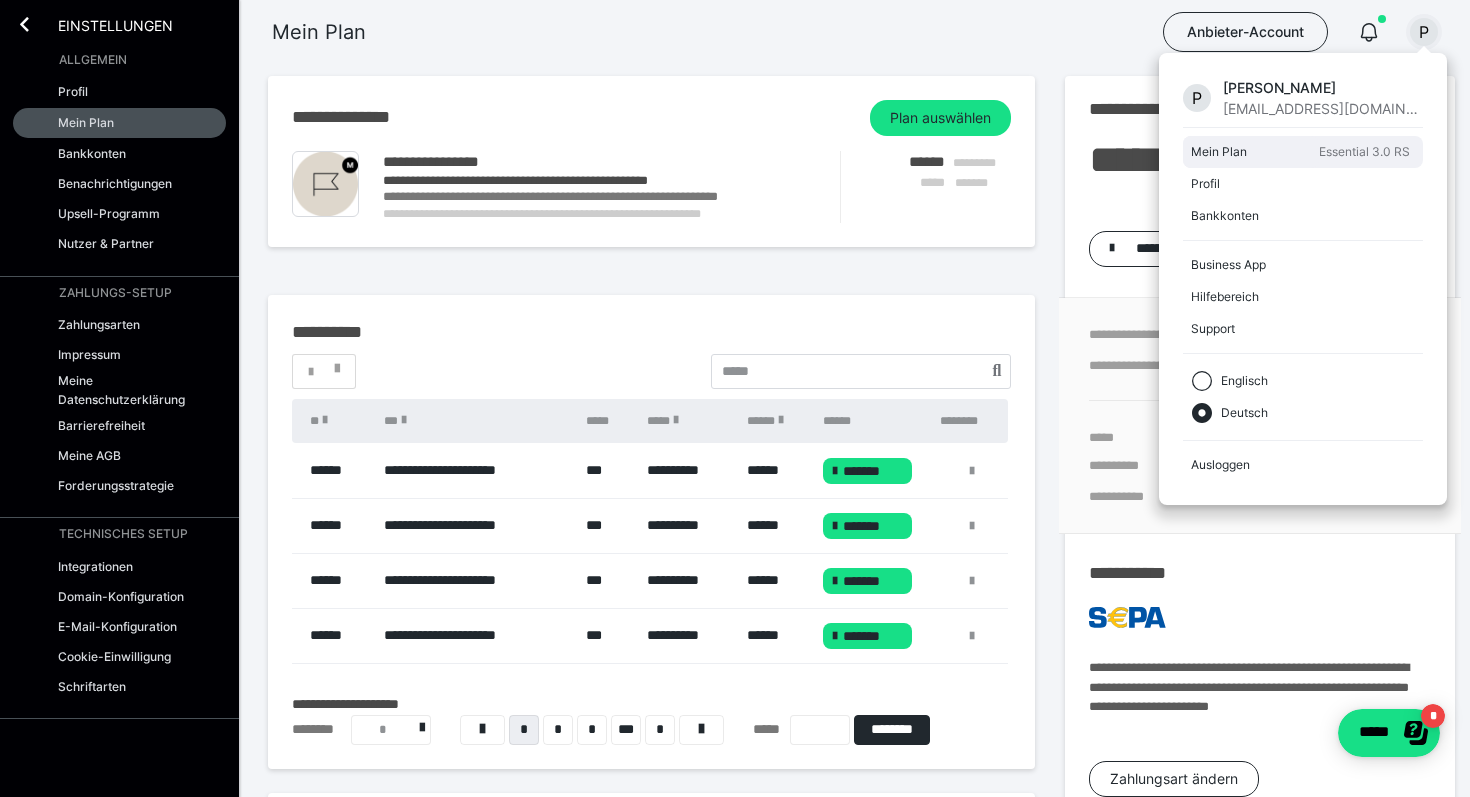 click on "Mein Plan" at bounding box center (1251, 152) 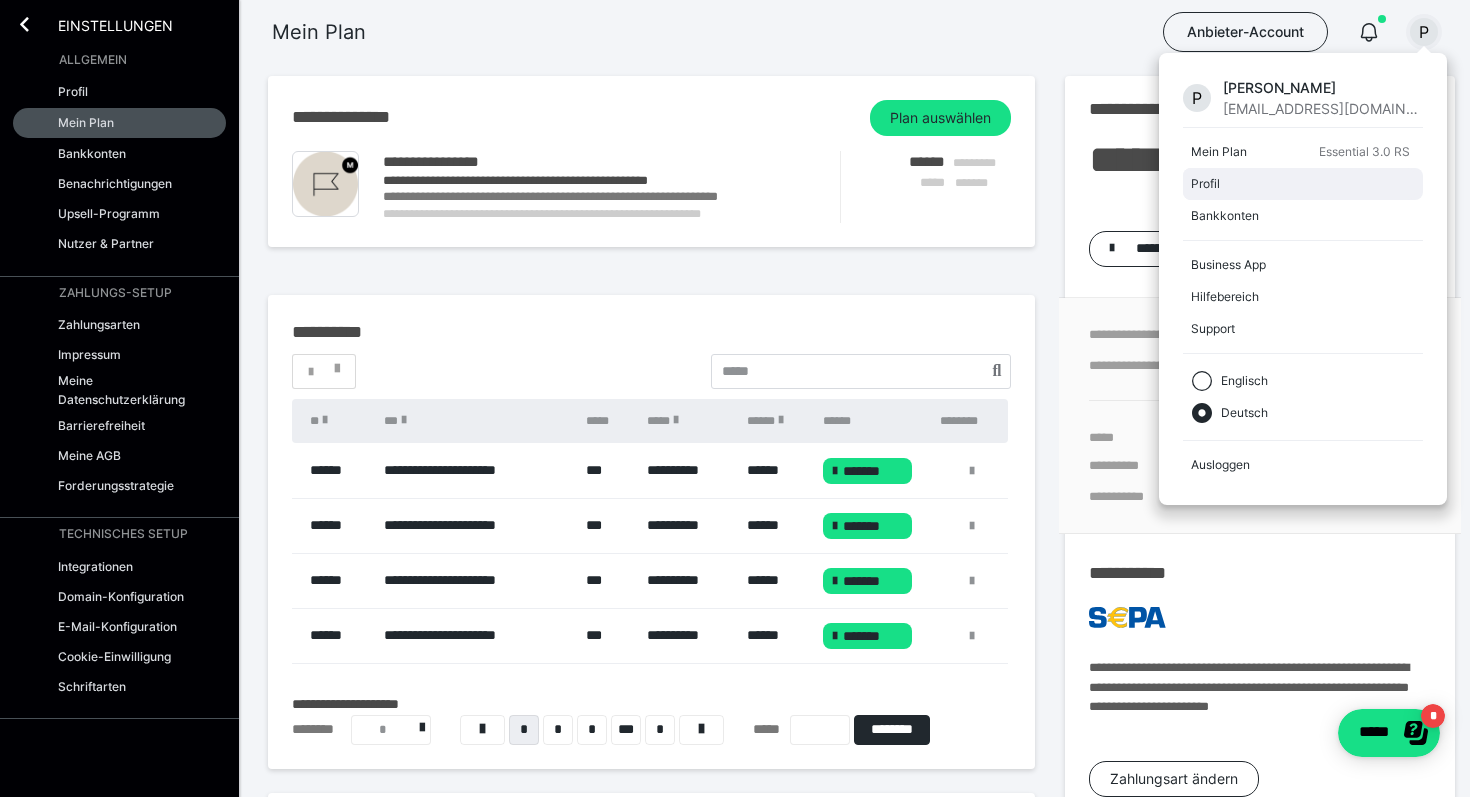 click on "Profil" at bounding box center [1299, 184] 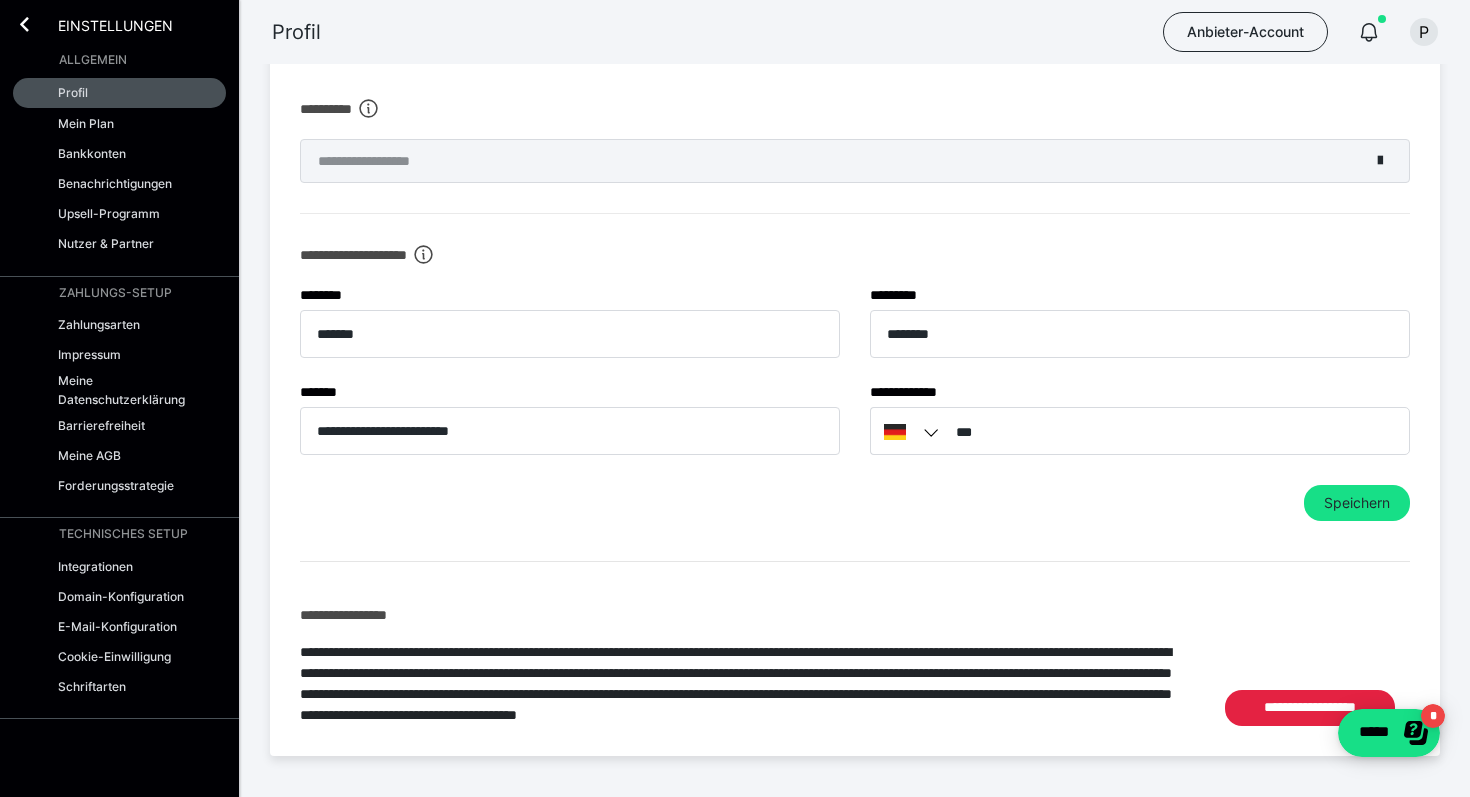 scroll, scrollTop: 735, scrollLeft: 0, axis: vertical 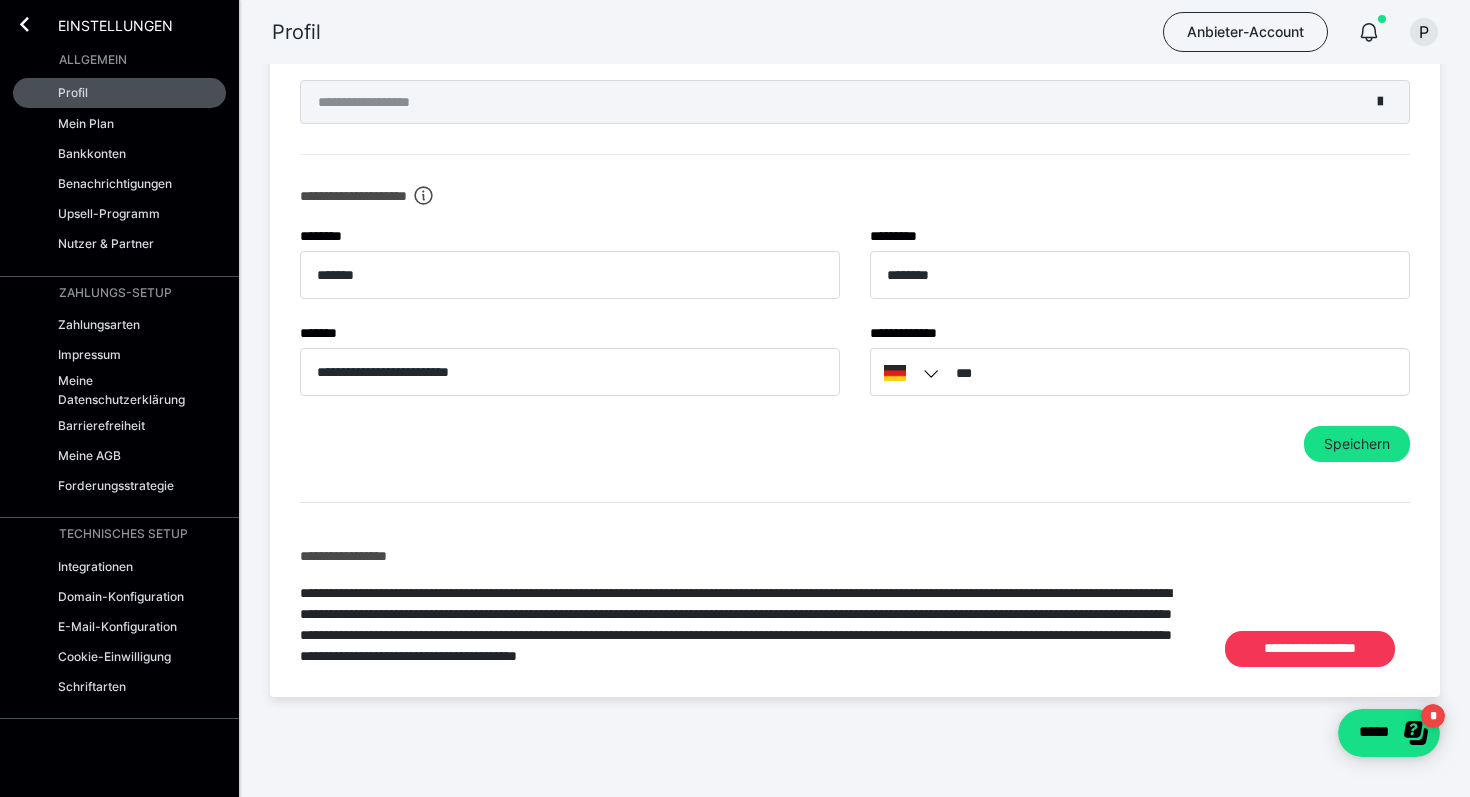 click on "**********" at bounding box center (1310, 649) 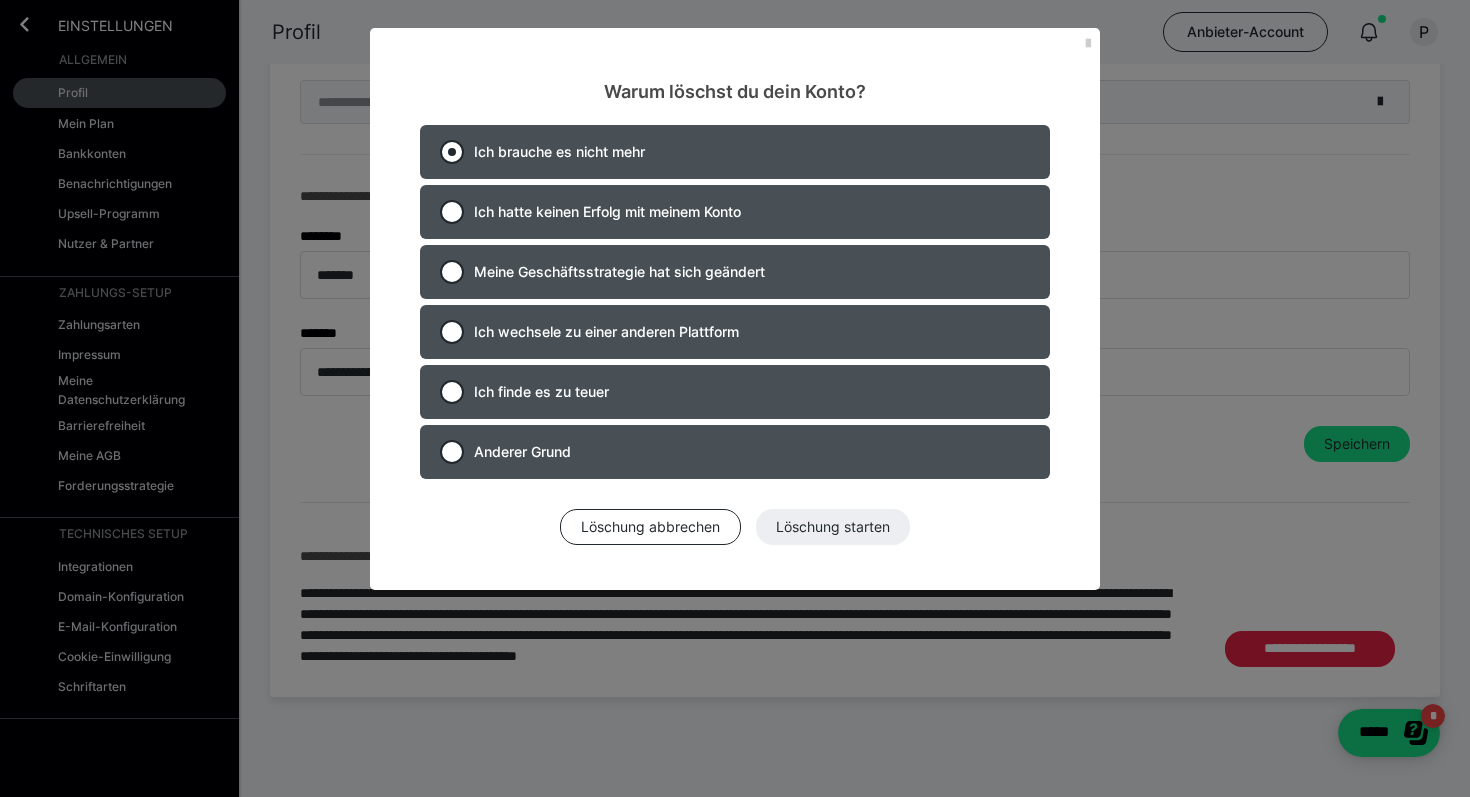 click on "Ich brauche es nicht mehr" at bounding box center (542, 152) 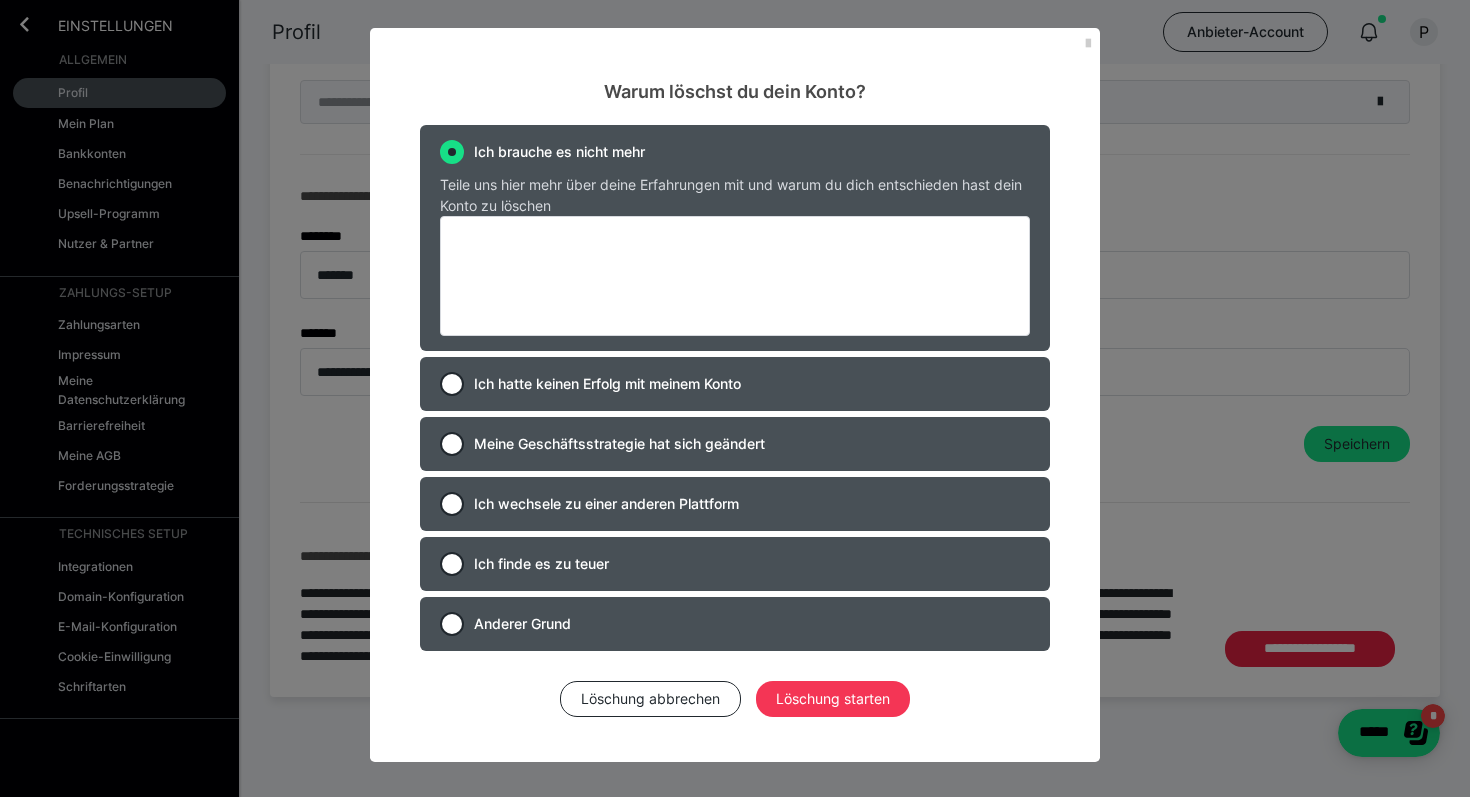 click on "Löschung starten" at bounding box center (833, 699) 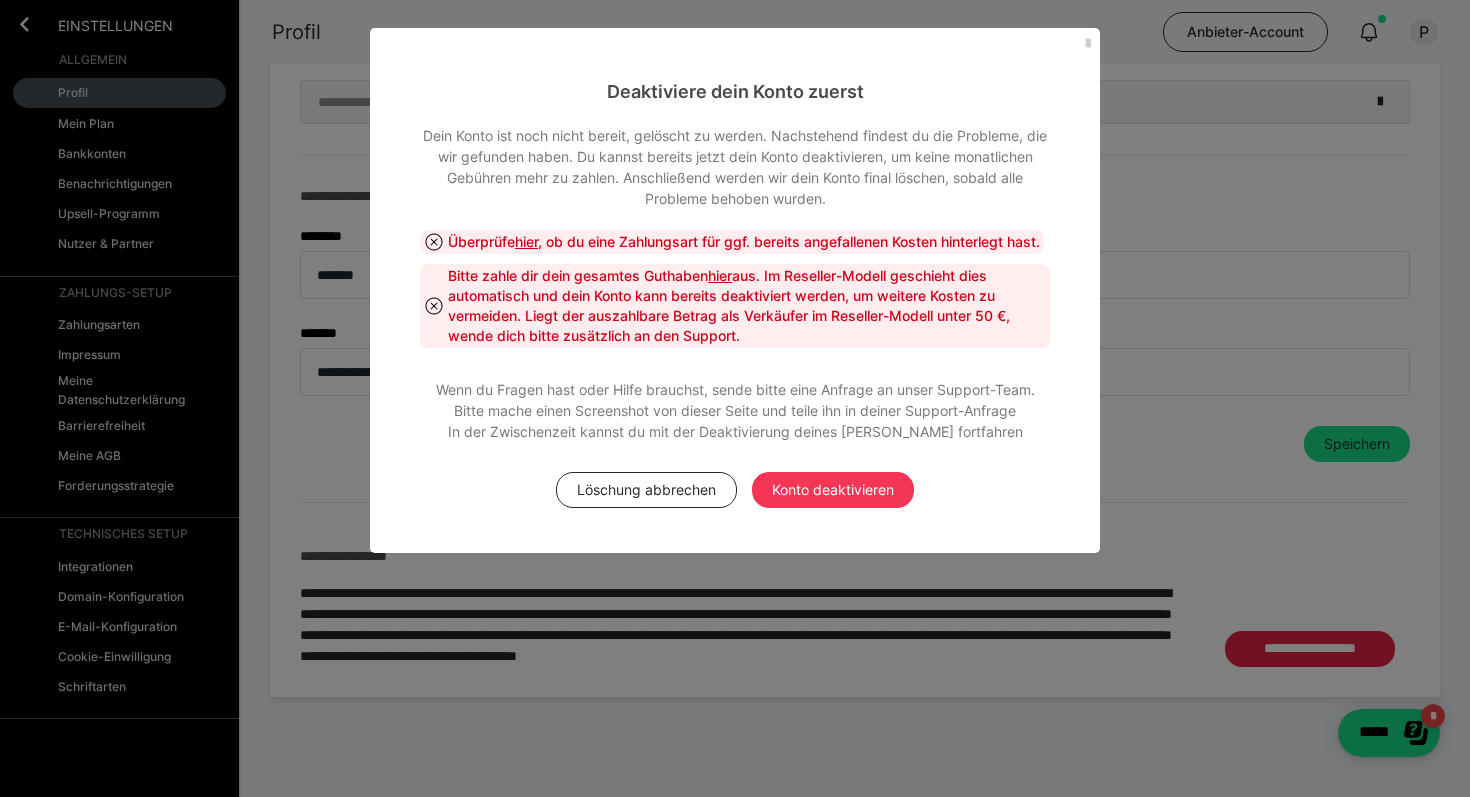 click on "Konto deaktivieren" at bounding box center (833, 490) 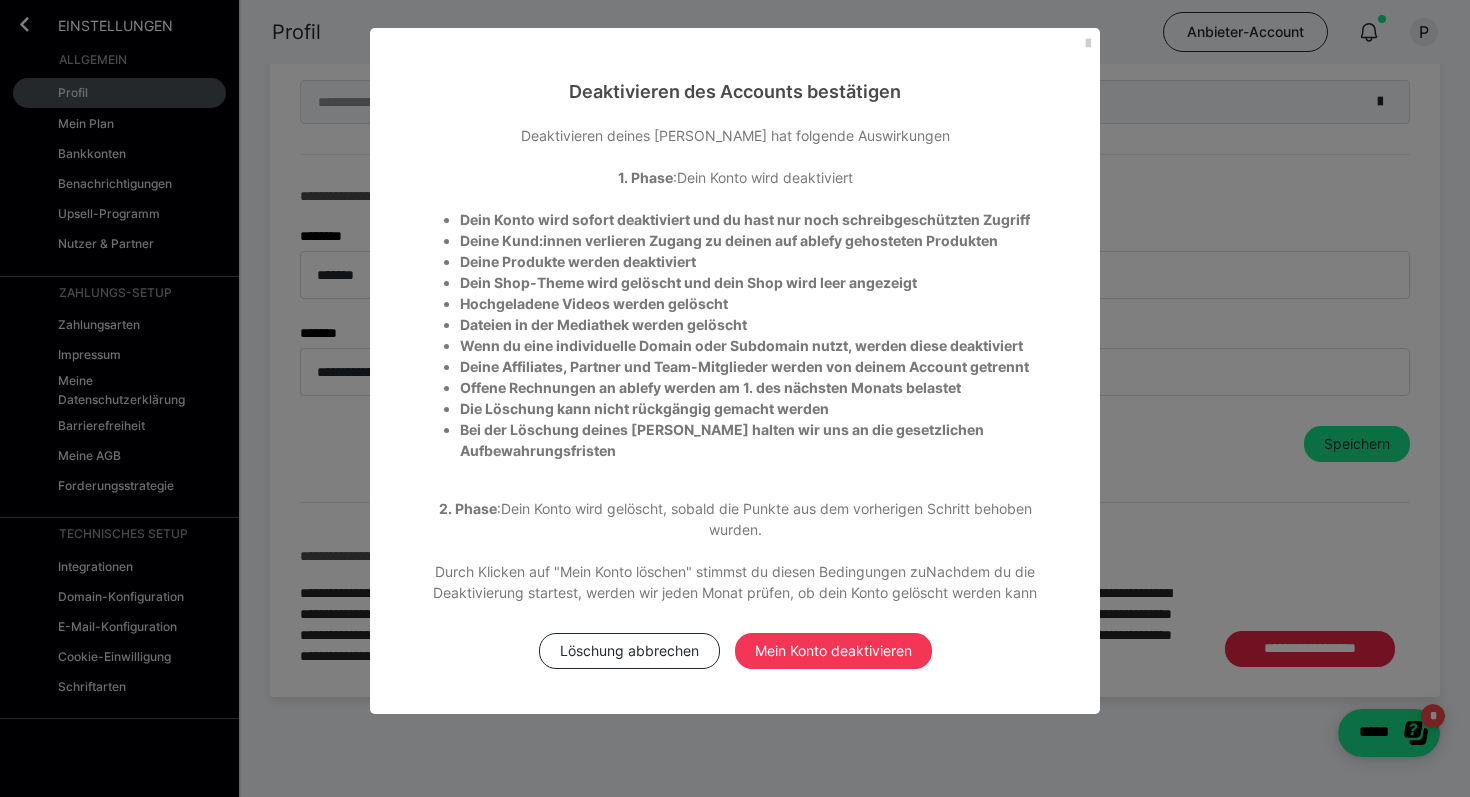 click on "Mein Konto deaktivieren" at bounding box center [833, 651] 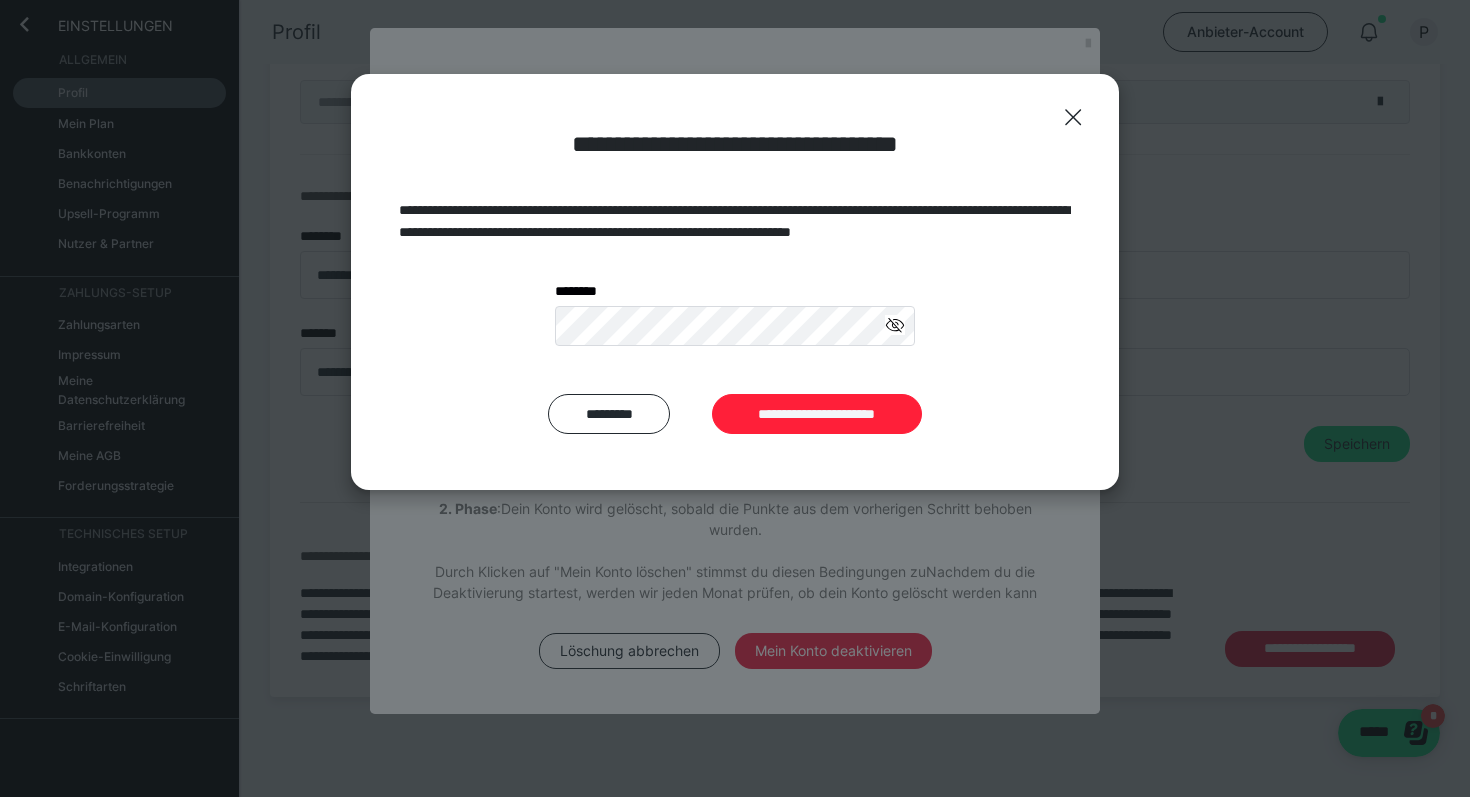 click on "**********" at bounding box center (817, 414) 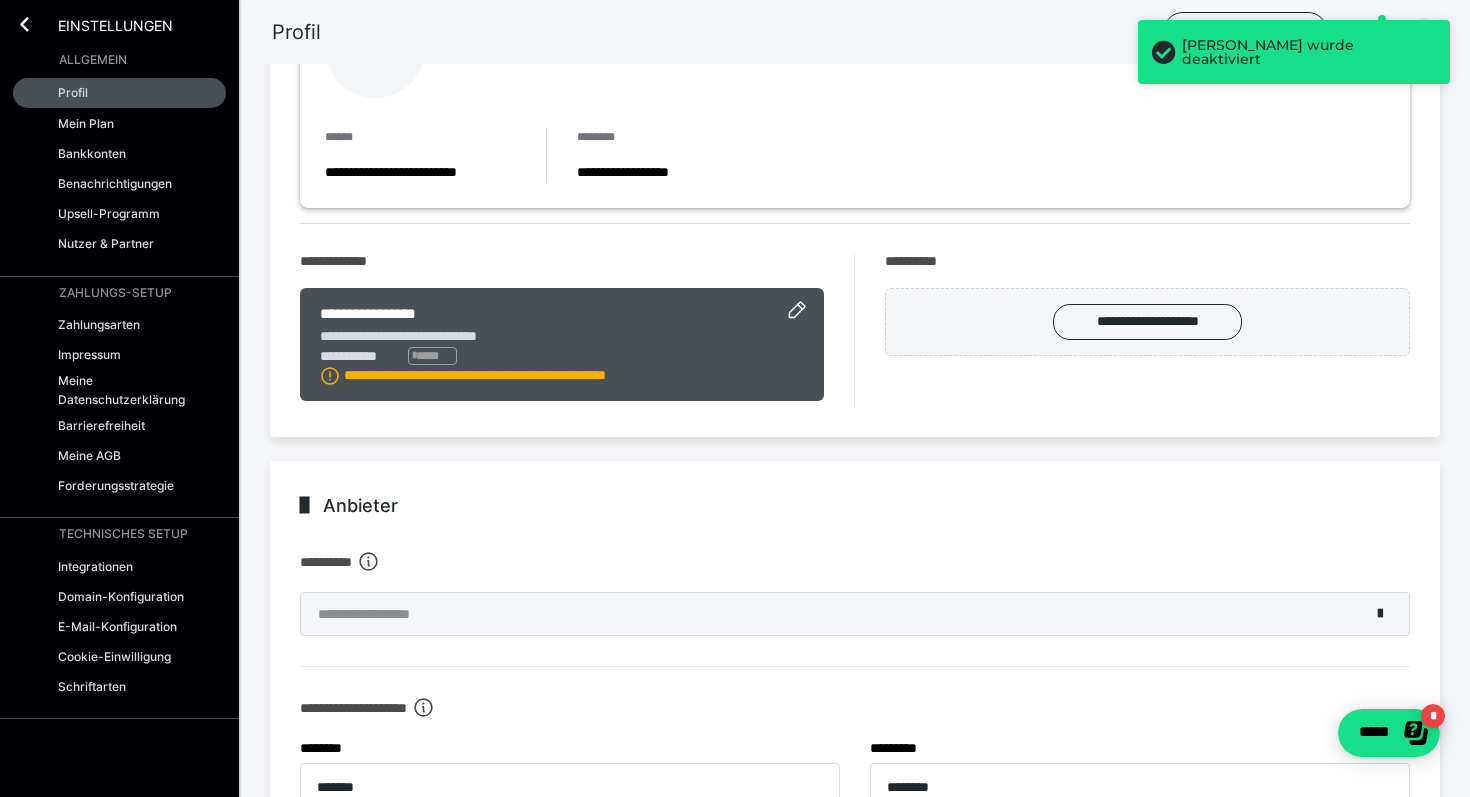 scroll, scrollTop: 0, scrollLeft: 0, axis: both 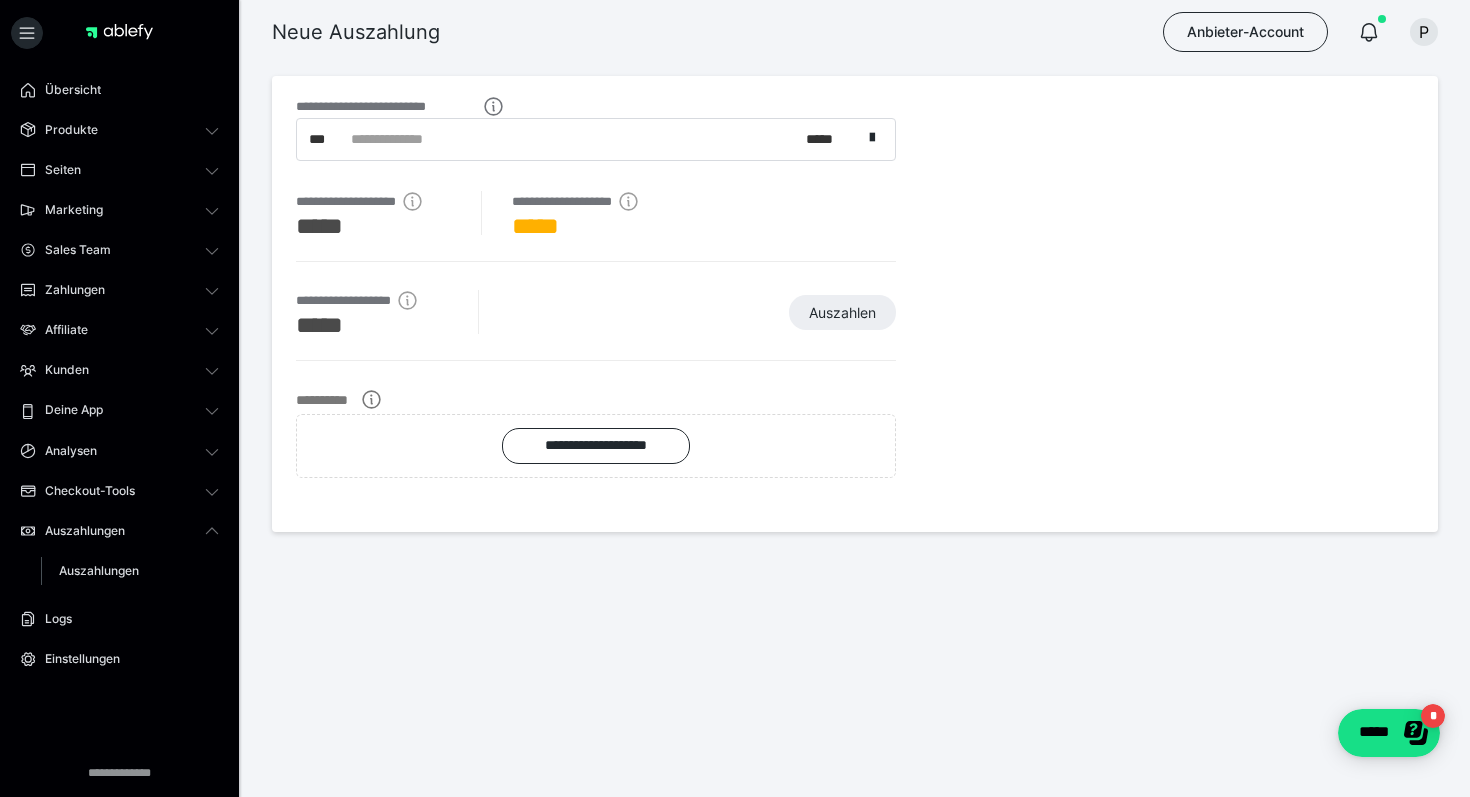 click on "**********" at bounding box center [587, 139] 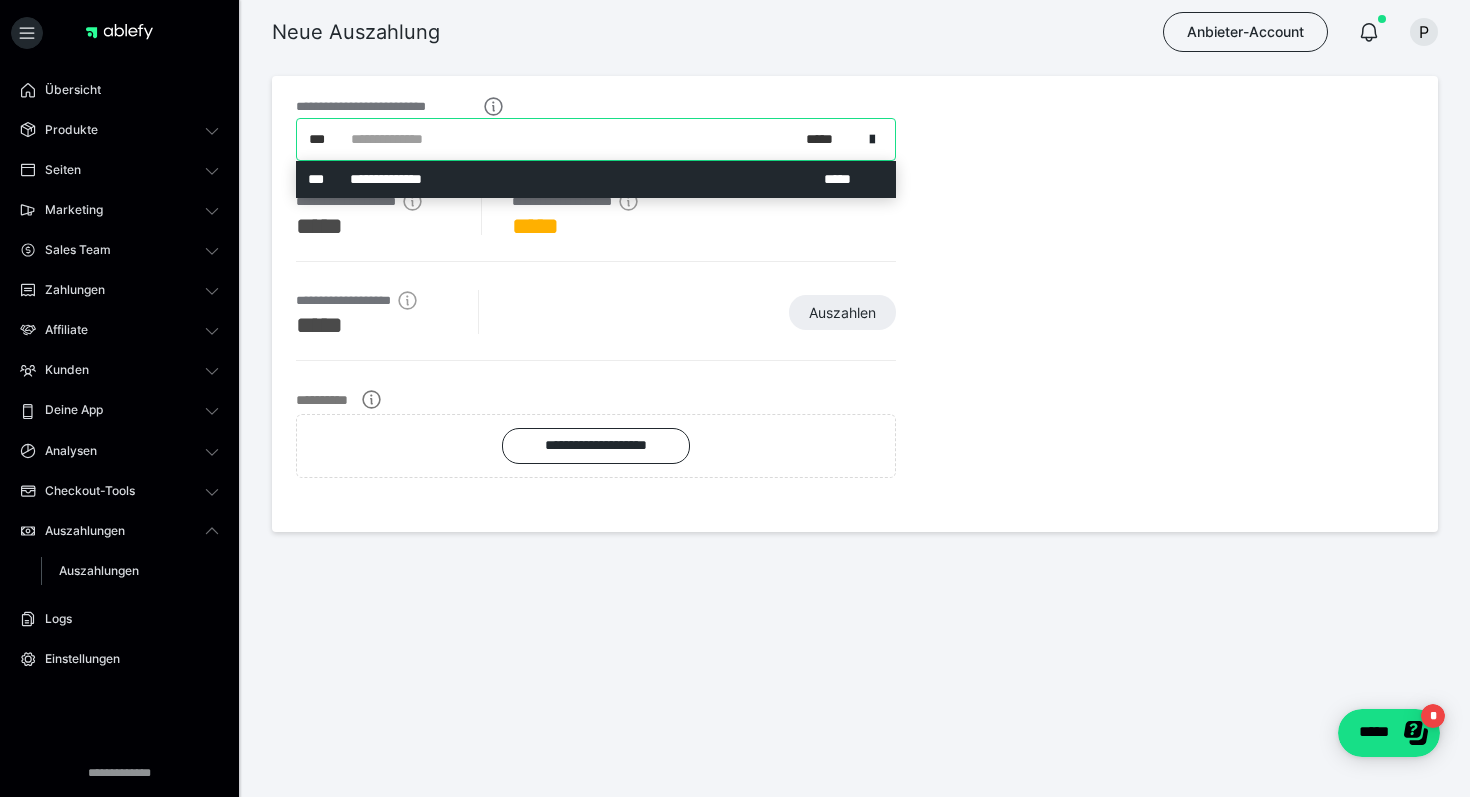 click on "**********" at bounding box center [587, 139] 